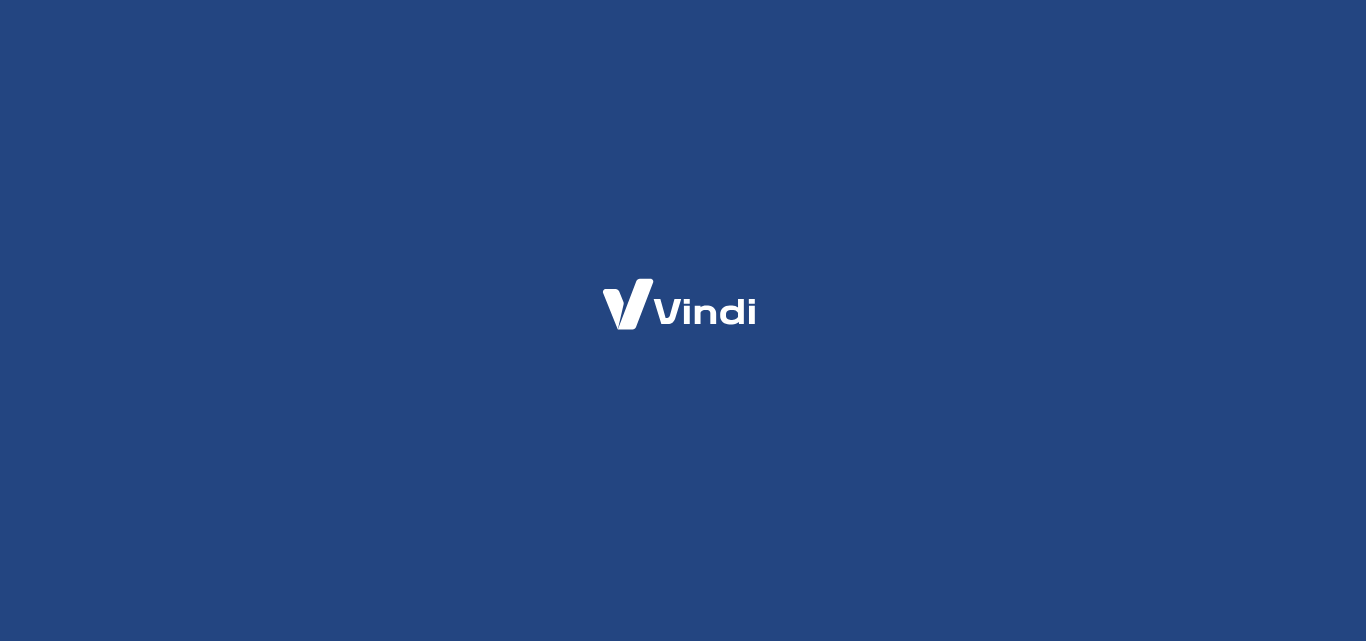 scroll, scrollTop: 0, scrollLeft: 0, axis: both 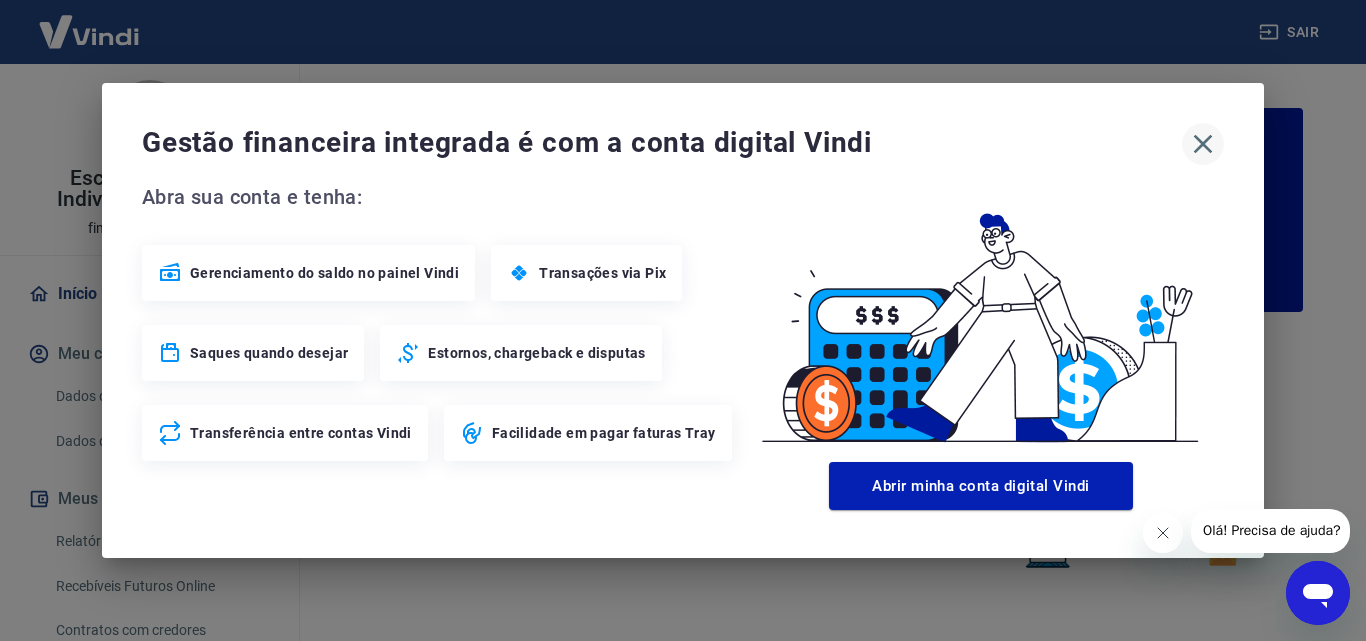 click 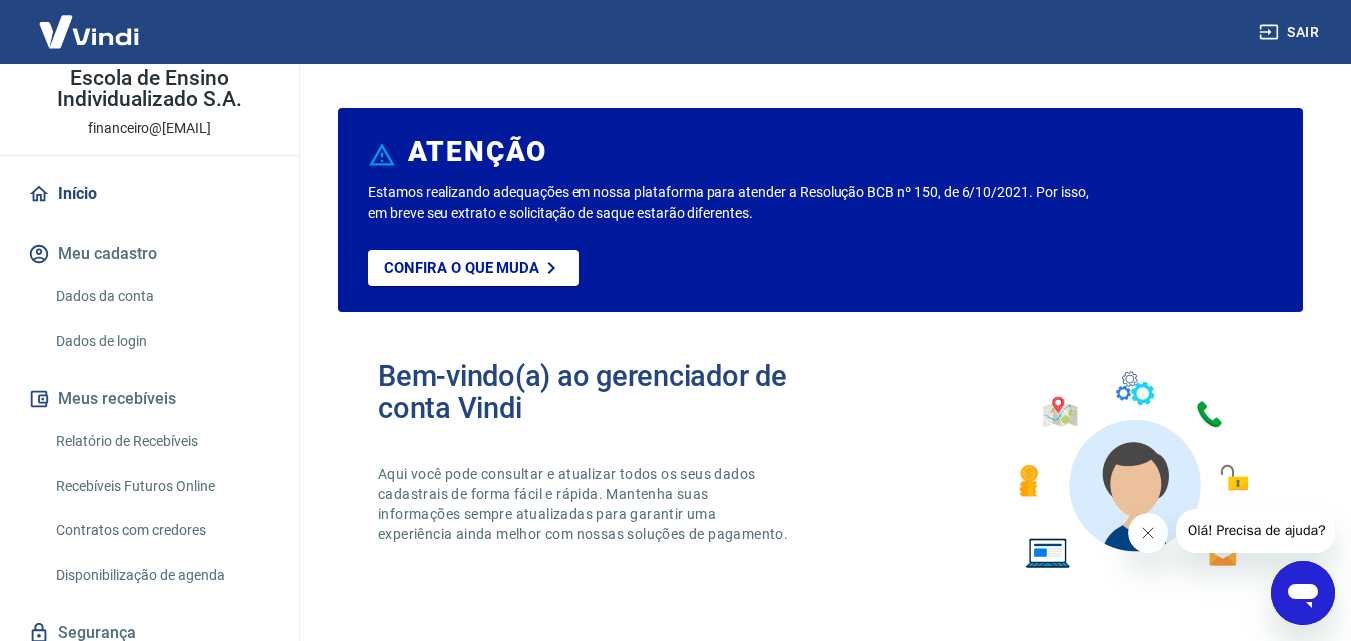 scroll, scrollTop: 174, scrollLeft: 0, axis: vertical 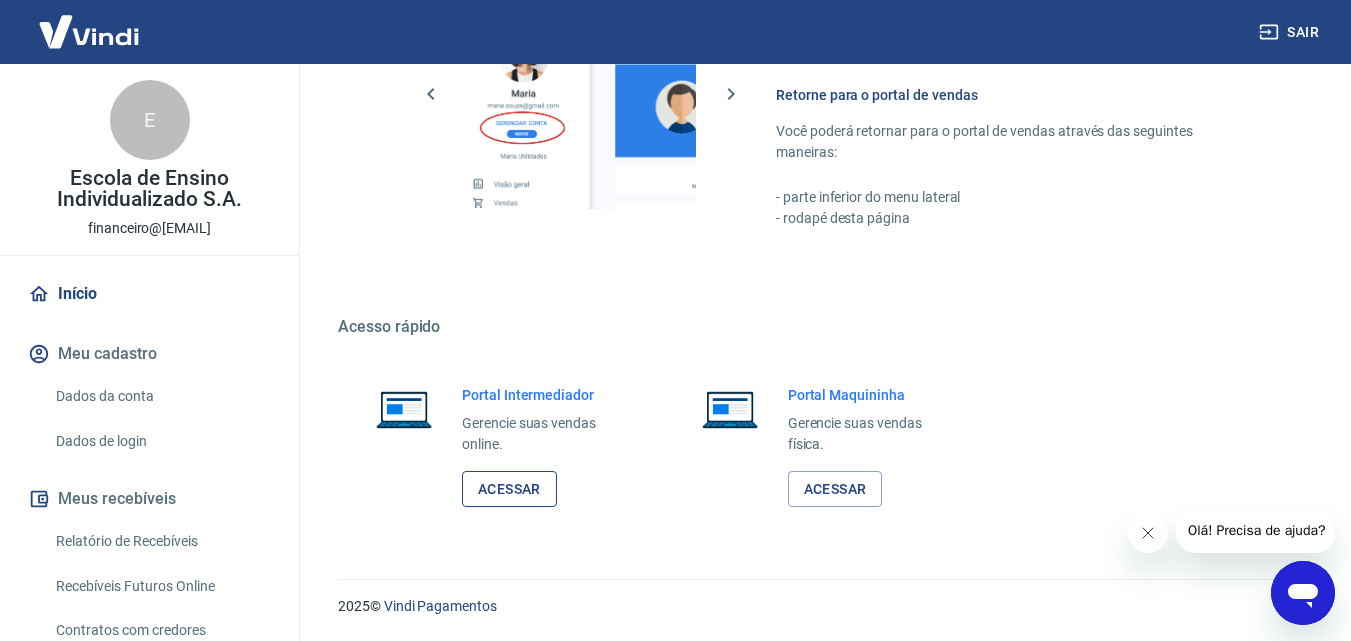 click on "Acessar" at bounding box center (509, 489) 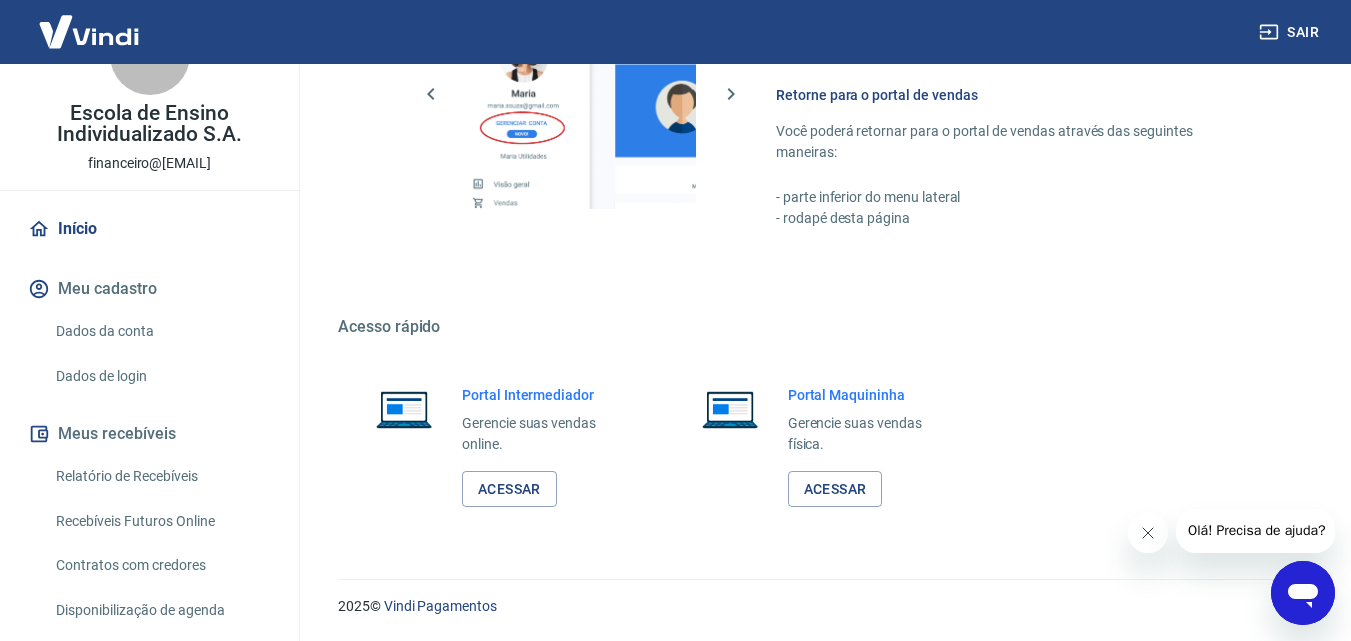 scroll, scrollTop: 100, scrollLeft: 0, axis: vertical 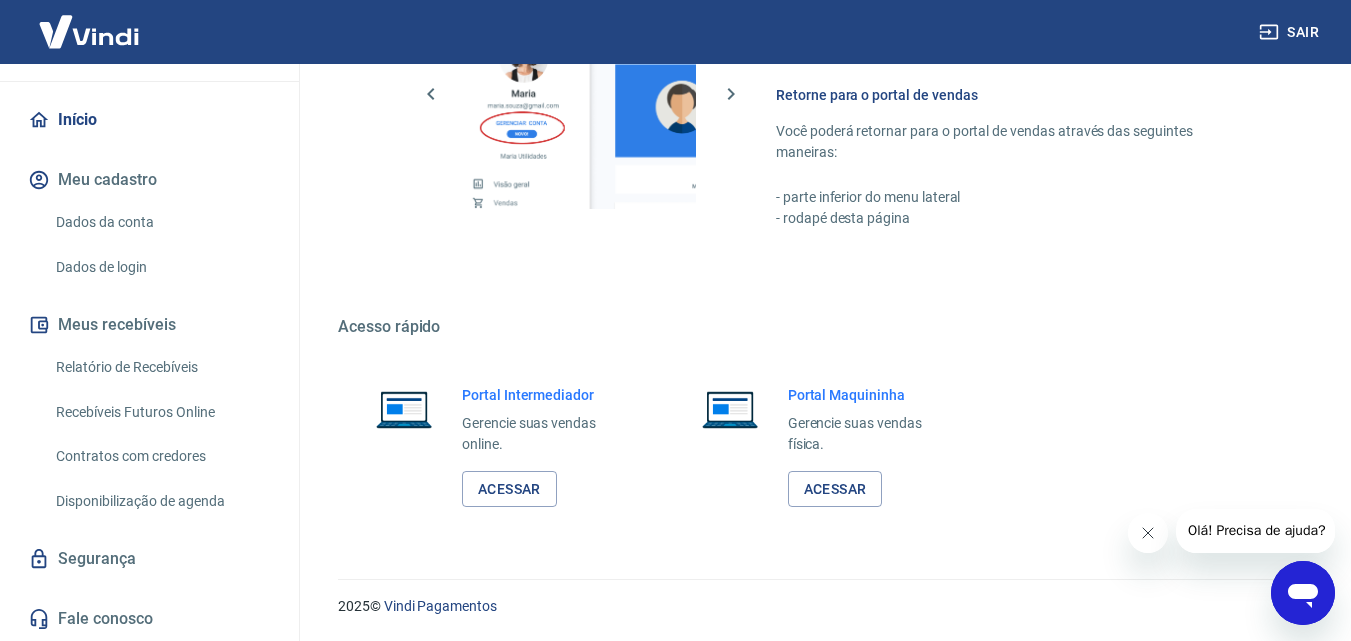 click on "Relatório de Recebíveis" at bounding box center [161, 367] 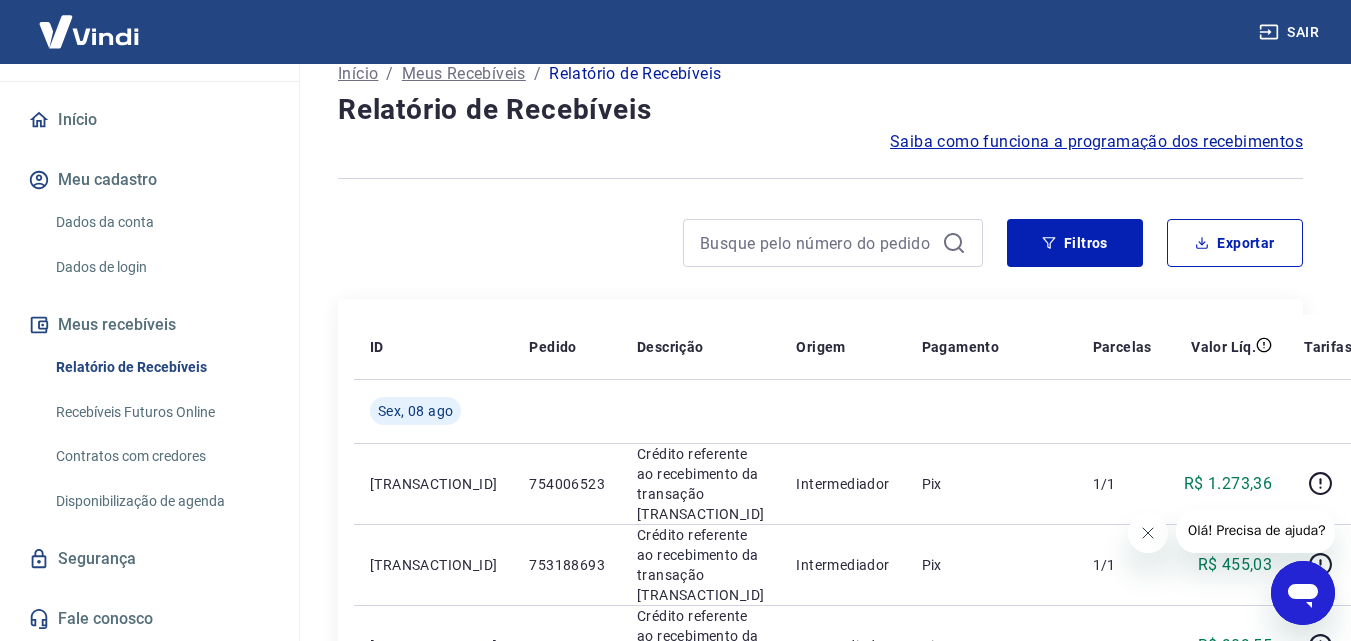 scroll, scrollTop: 0, scrollLeft: 0, axis: both 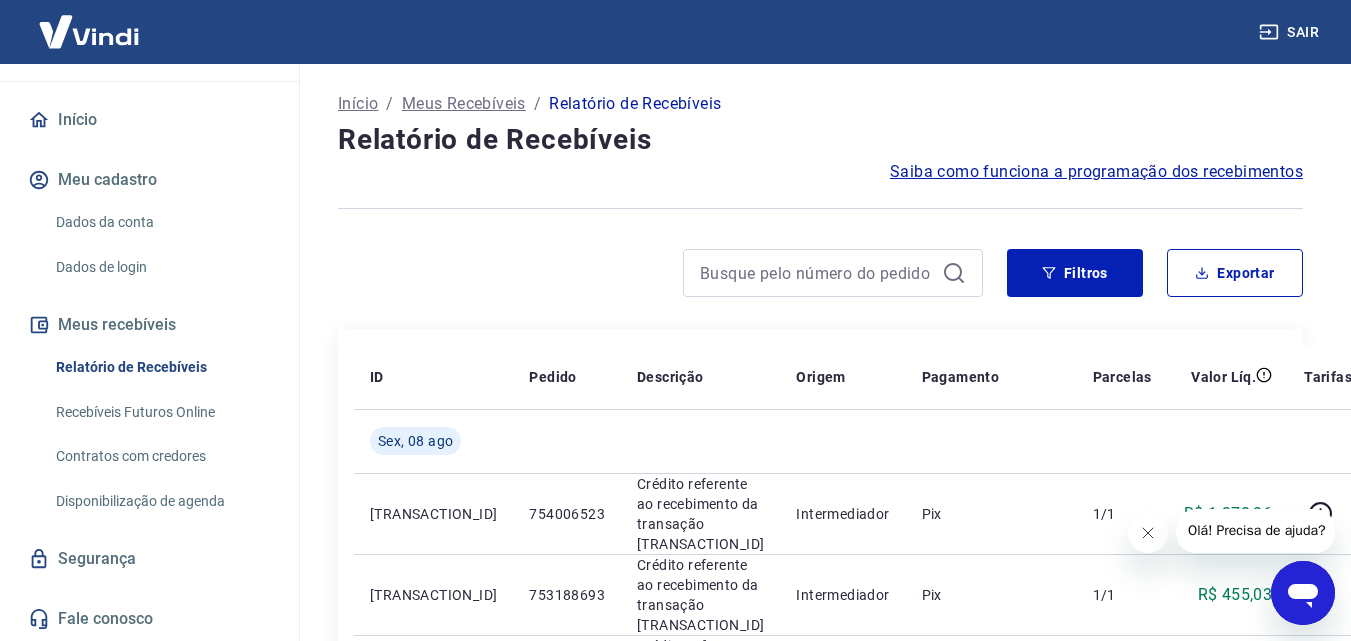 click on "Início" at bounding box center (149, 120) 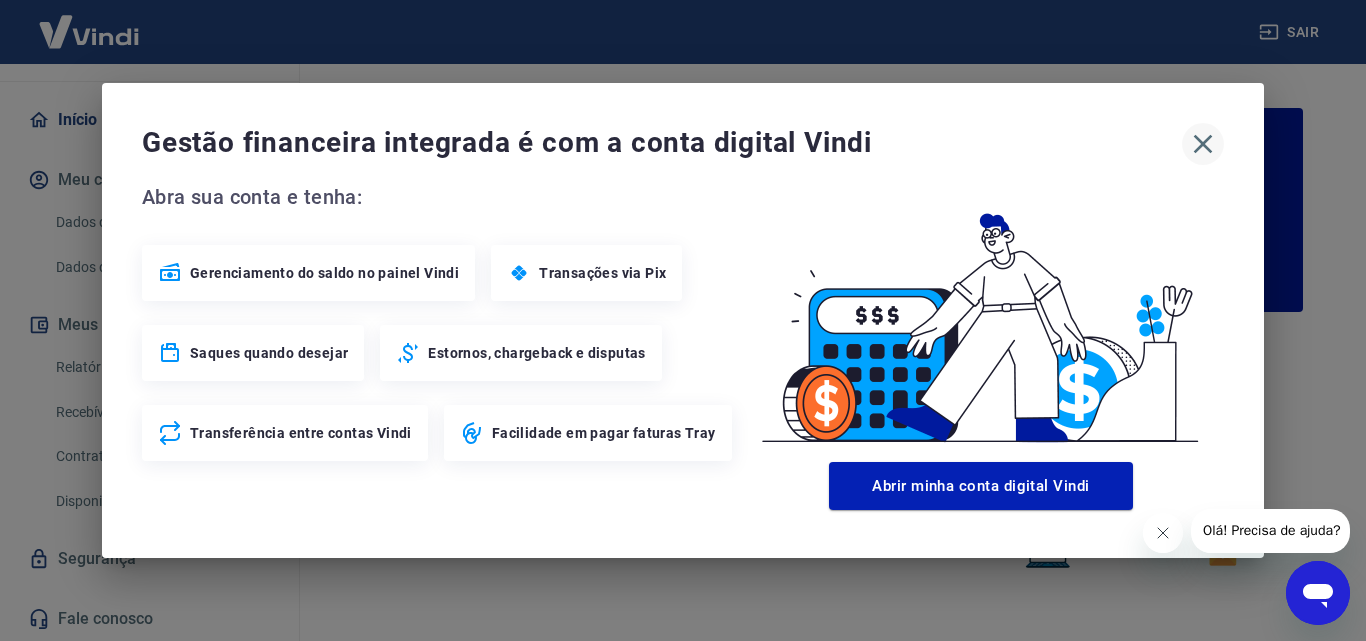click 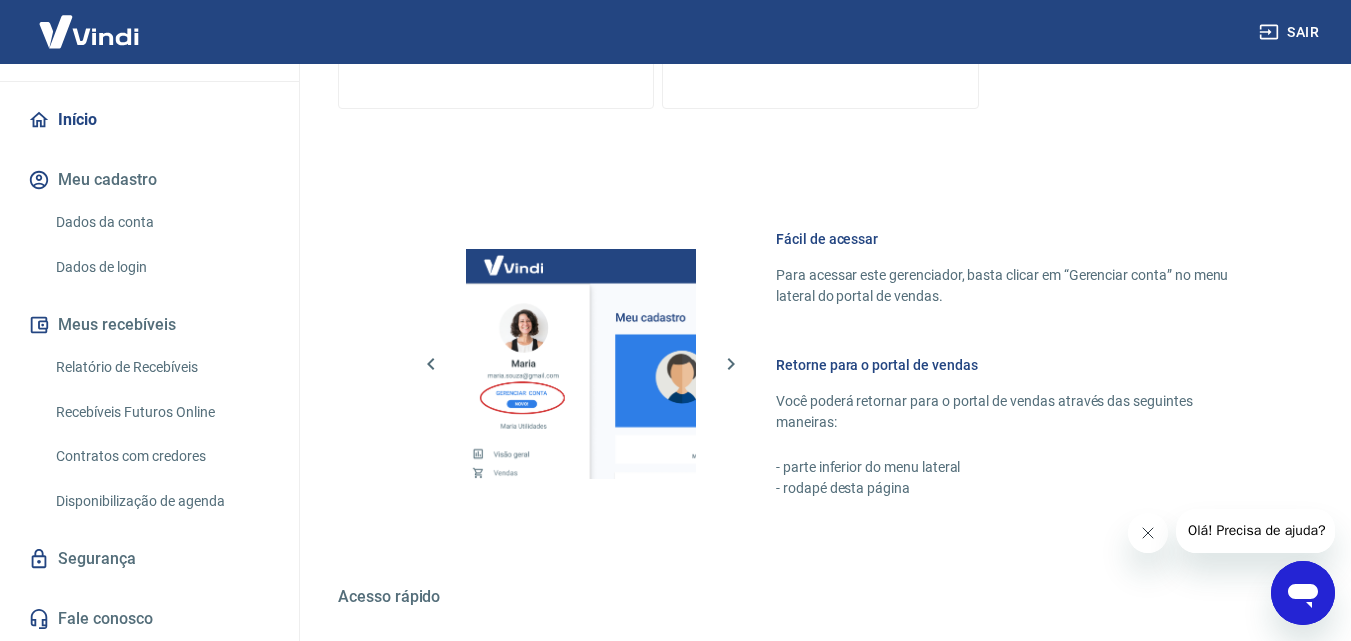 scroll, scrollTop: 907, scrollLeft: 0, axis: vertical 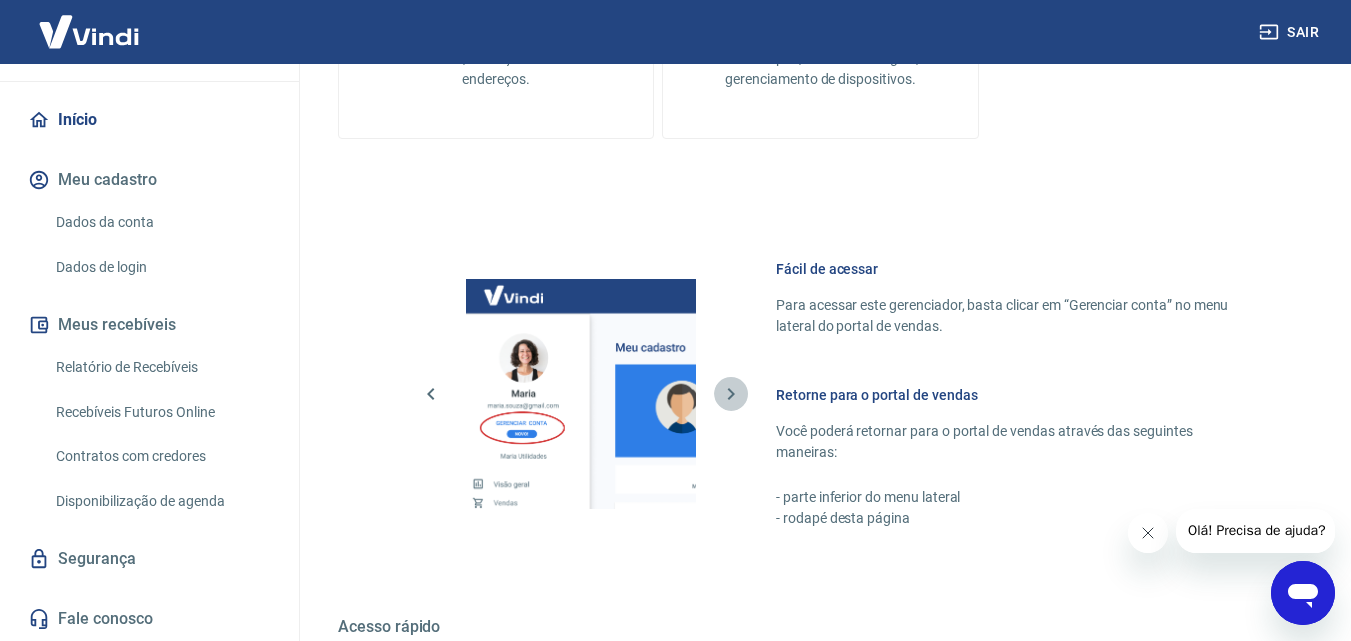 click 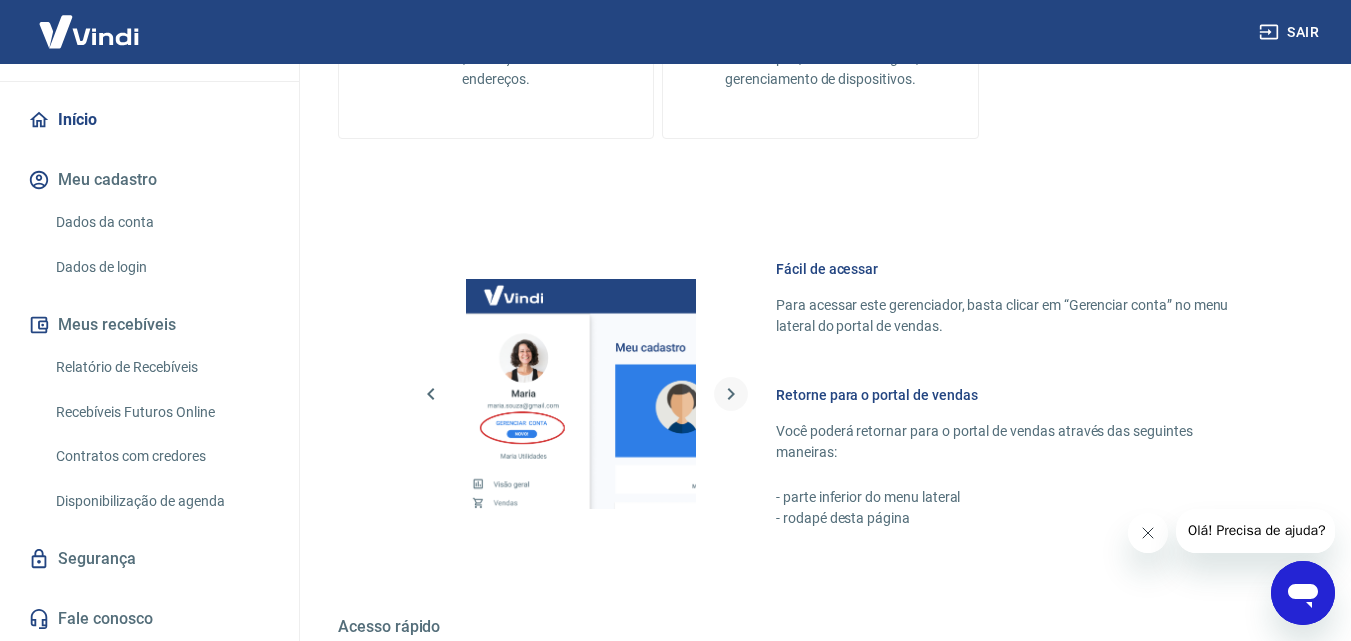 click 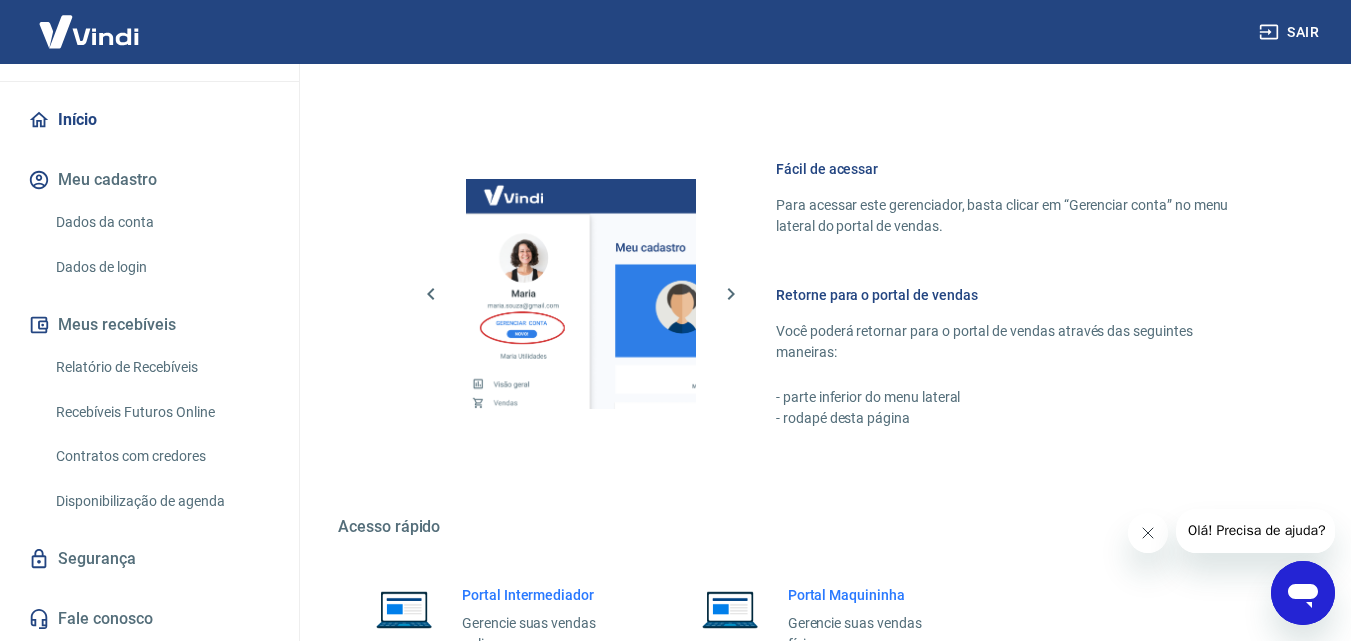 scroll, scrollTop: 907, scrollLeft: 0, axis: vertical 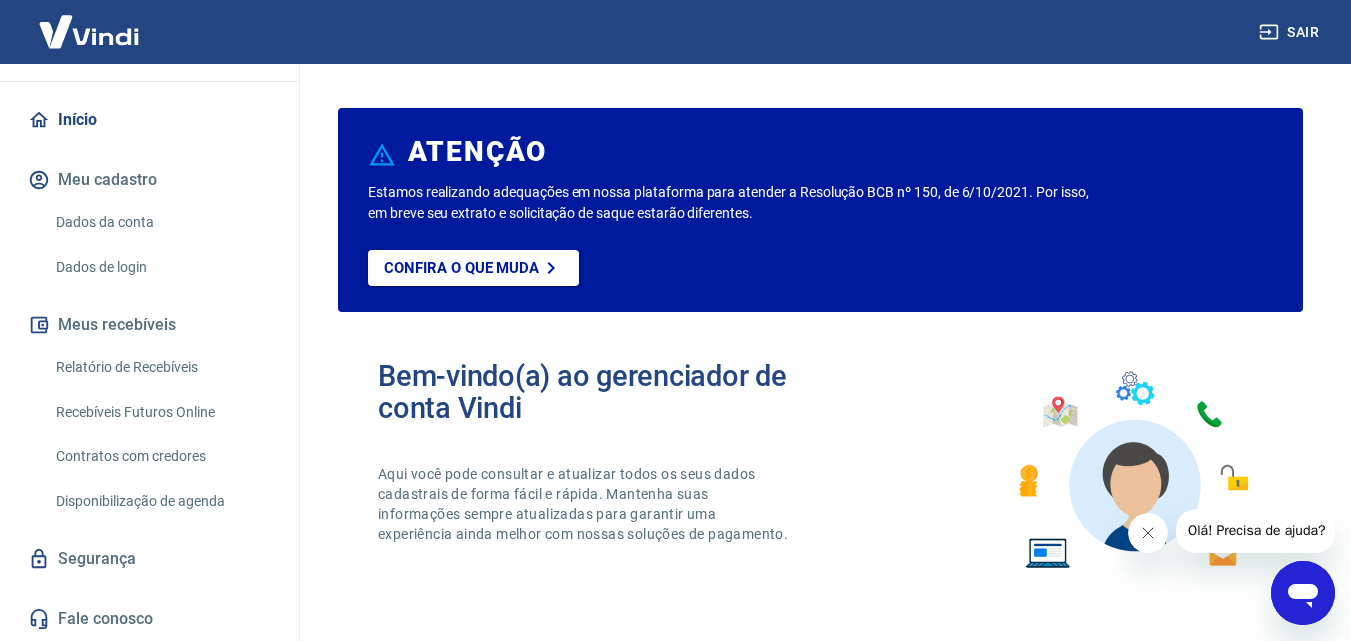 click on "Início" at bounding box center (149, 120) 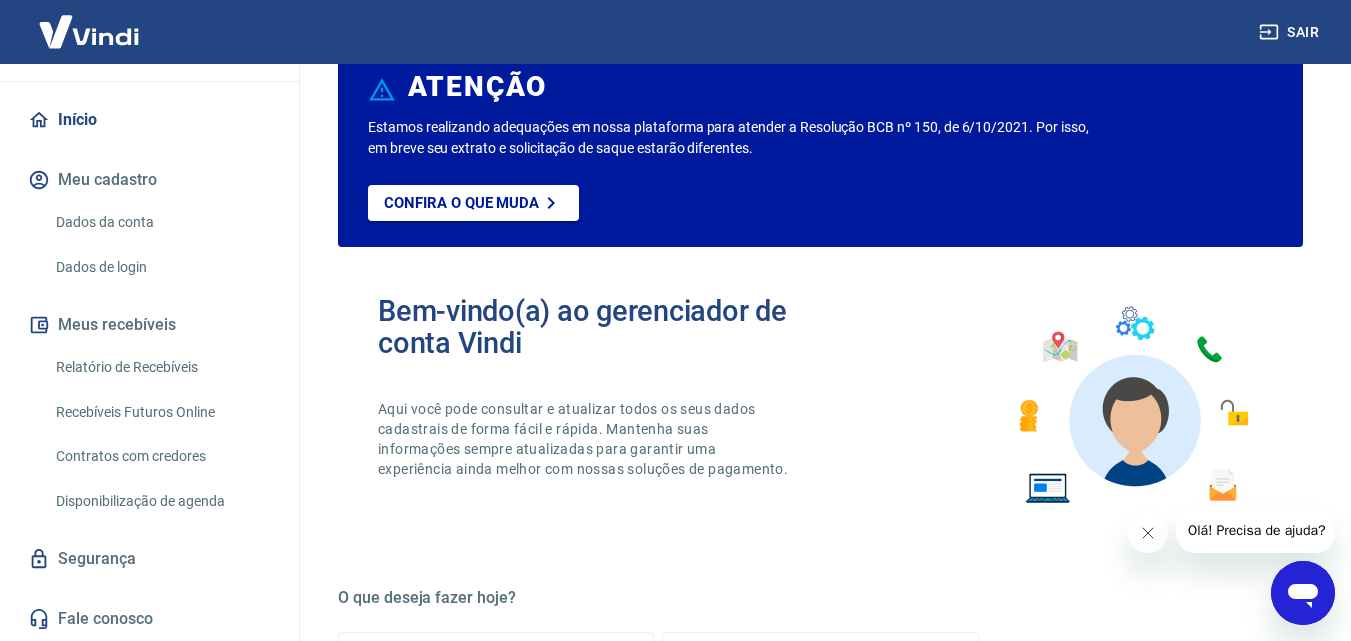 scroll, scrollTop: 100, scrollLeft: 0, axis: vertical 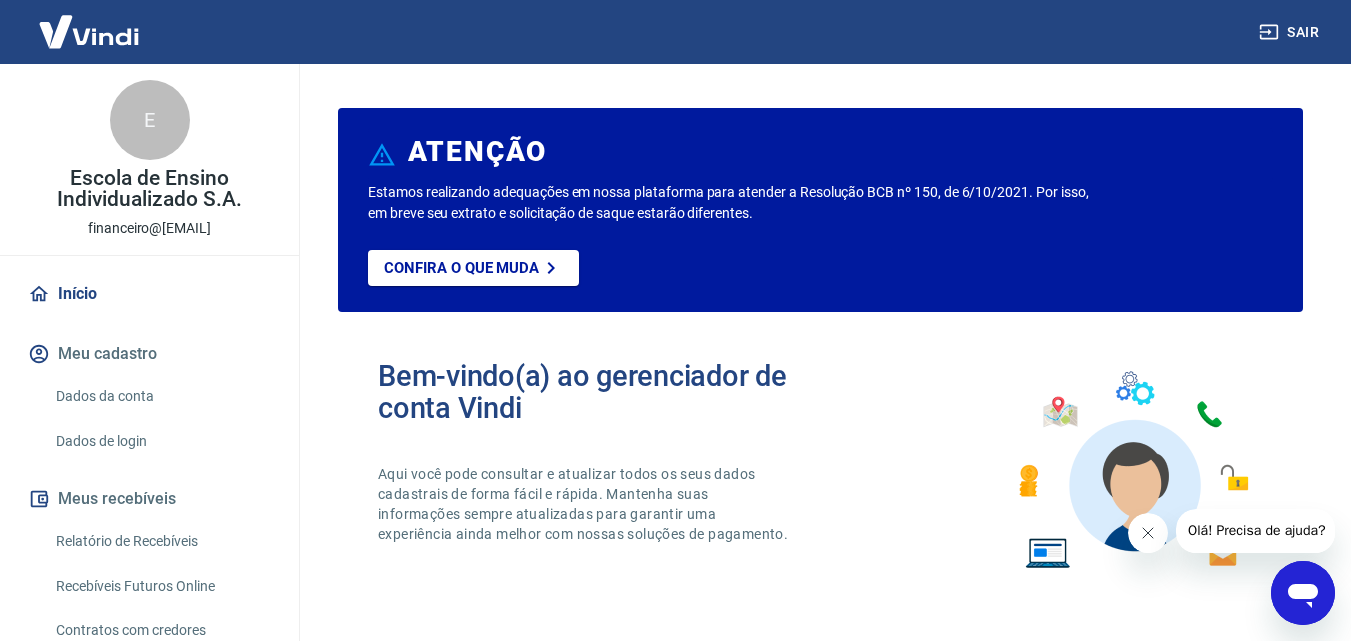 click at bounding box center (89, 31) 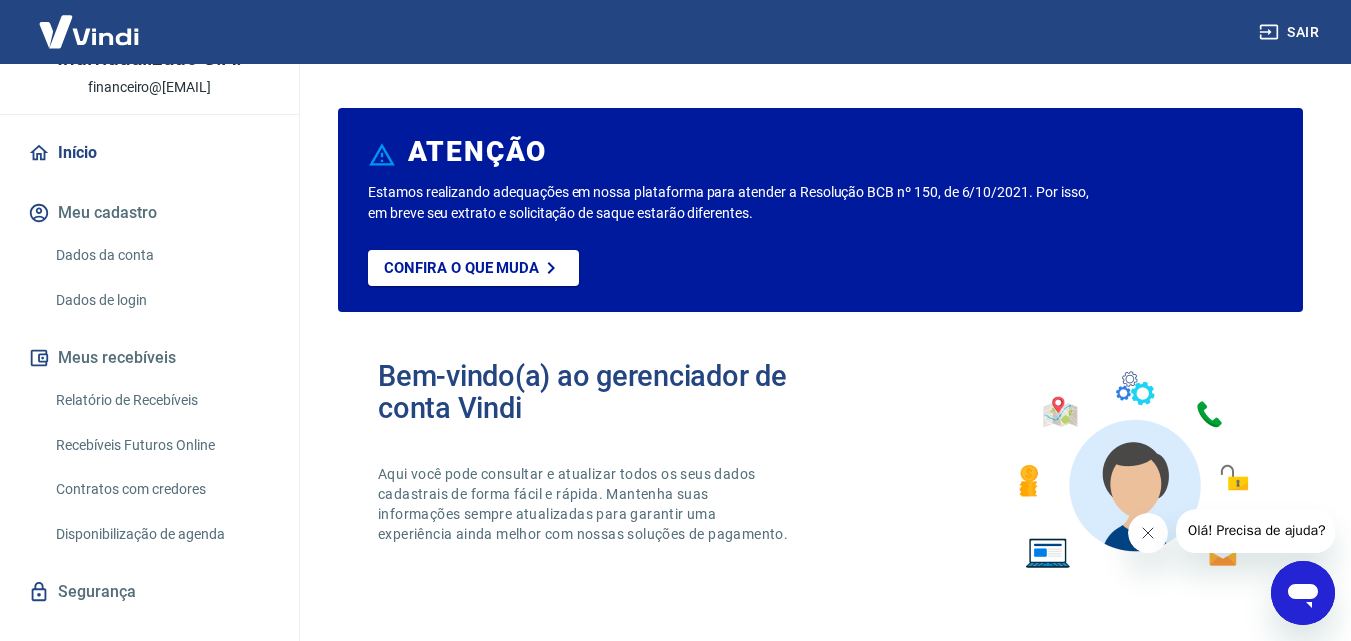 scroll, scrollTop: 174, scrollLeft: 0, axis: vertical 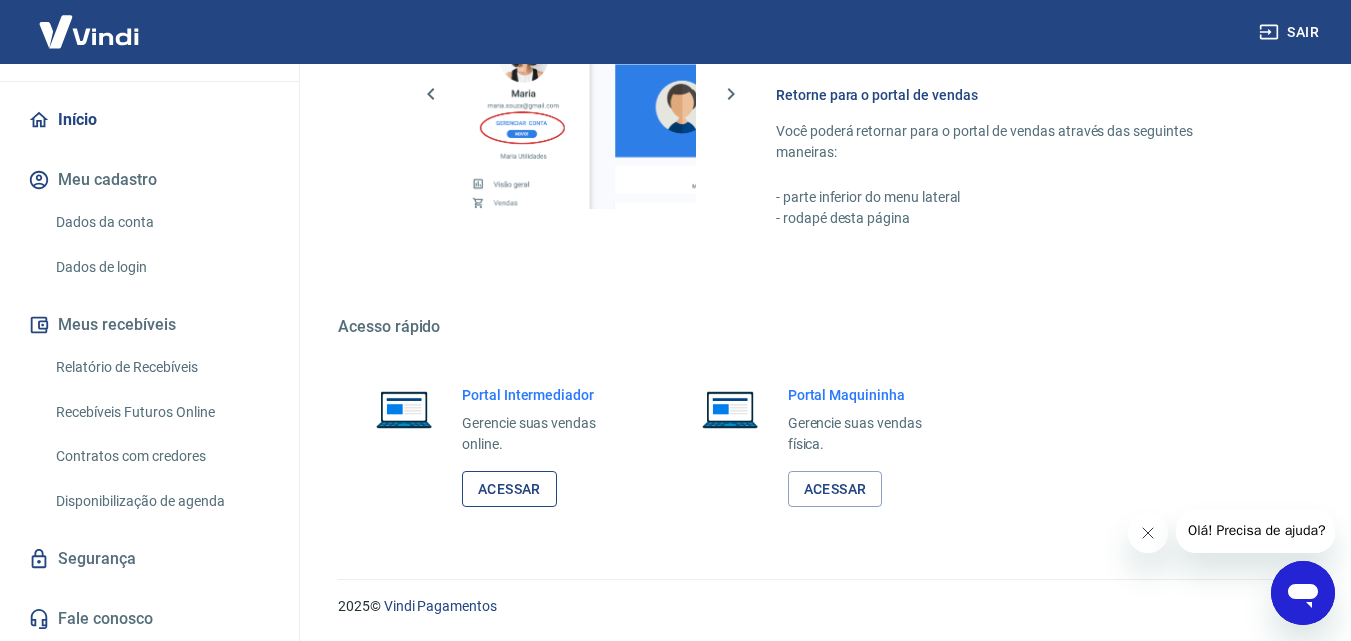 click on "Acessar" at bounding box center (509, 489) 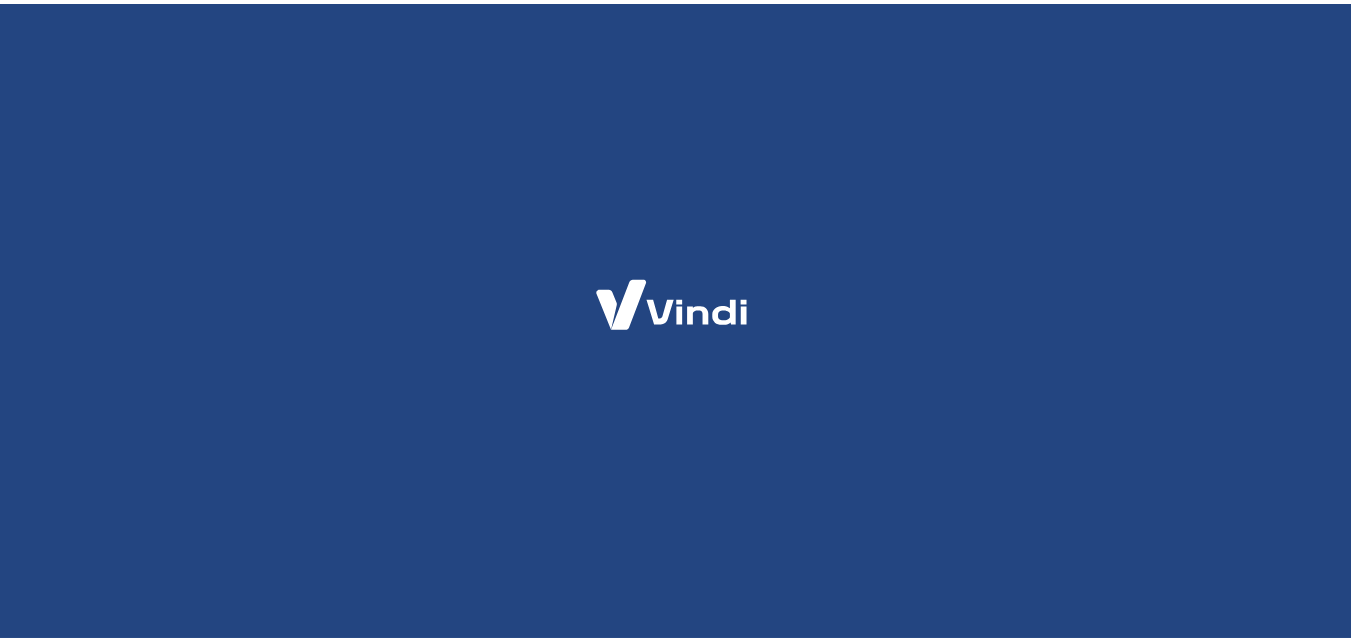 scroll, scrollTop: 0, scrollLeft: 0, axis: both 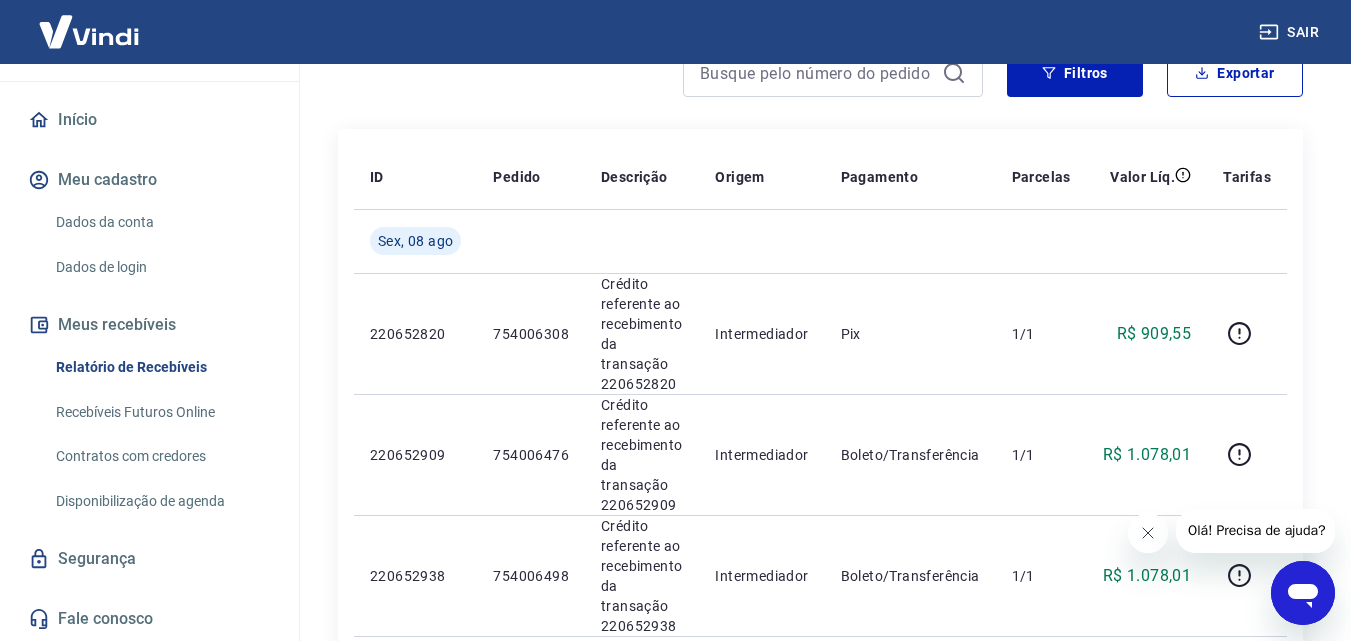 click on "Disponibilização de agenda" at bounding box center [161, 501] 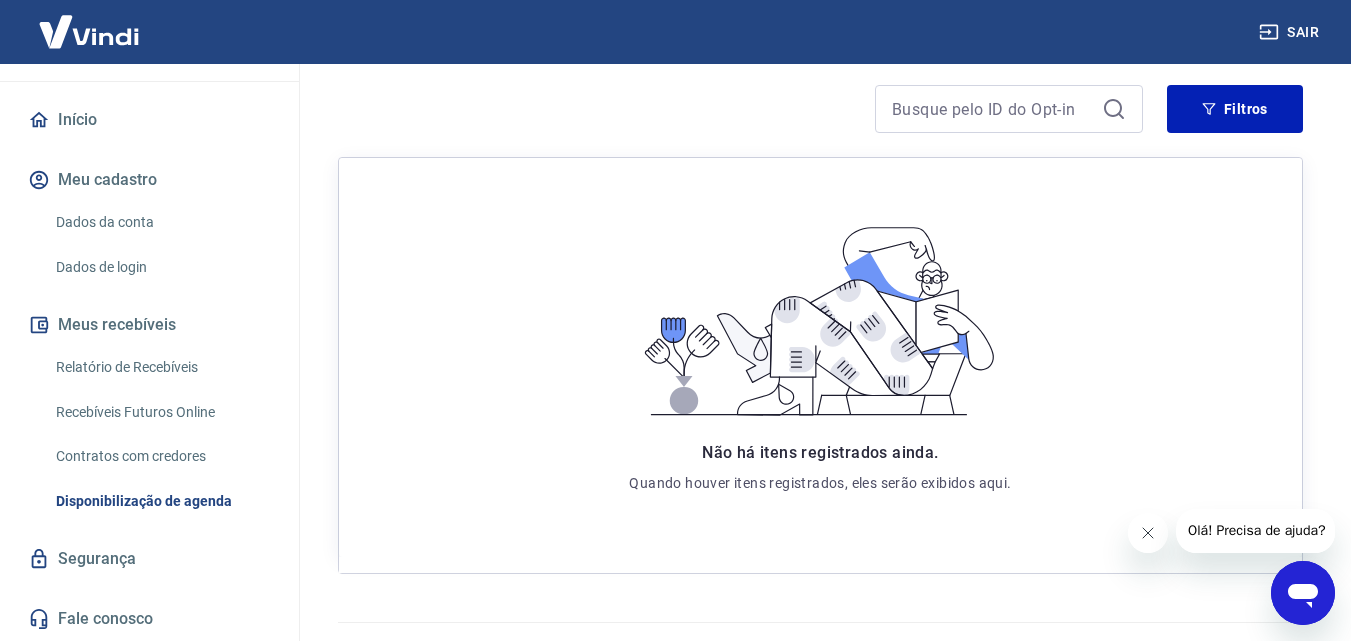 scroll, scrollTop: 344, scrollLeft: 0, axis: vertical 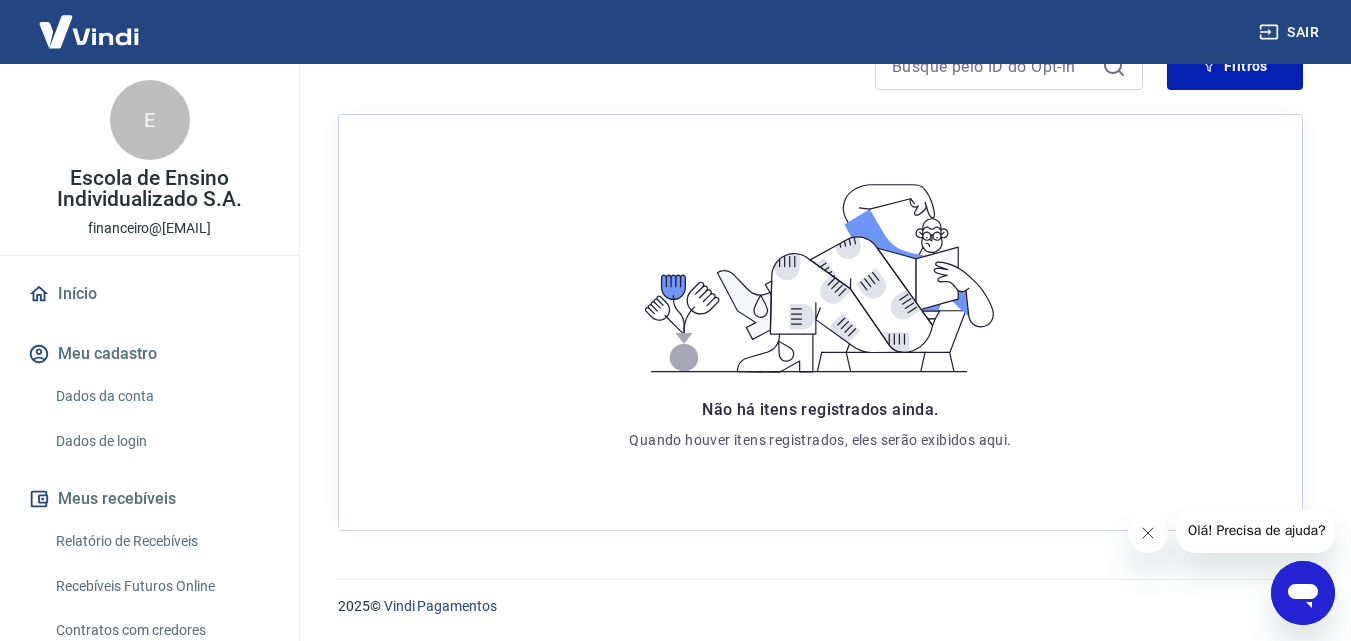 click on "Início" at bounding box center (149, 294) 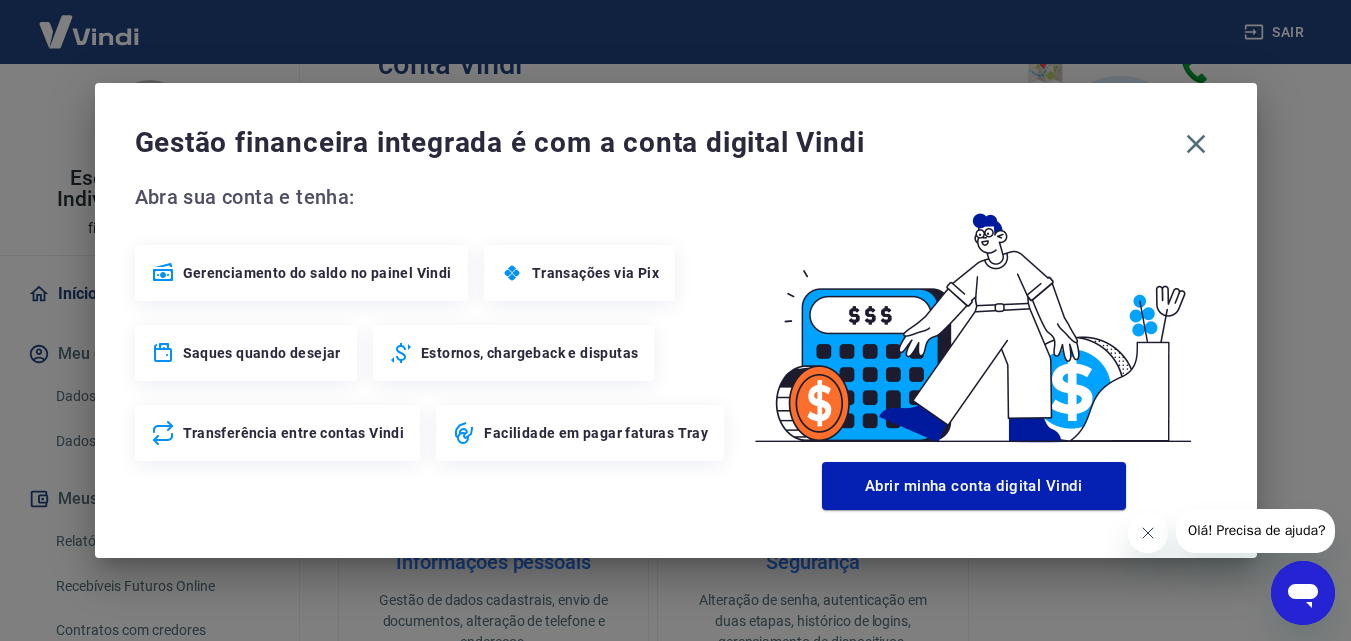 scroll, scrollTop: 1071, scrollLeft: 0, axis: vertical 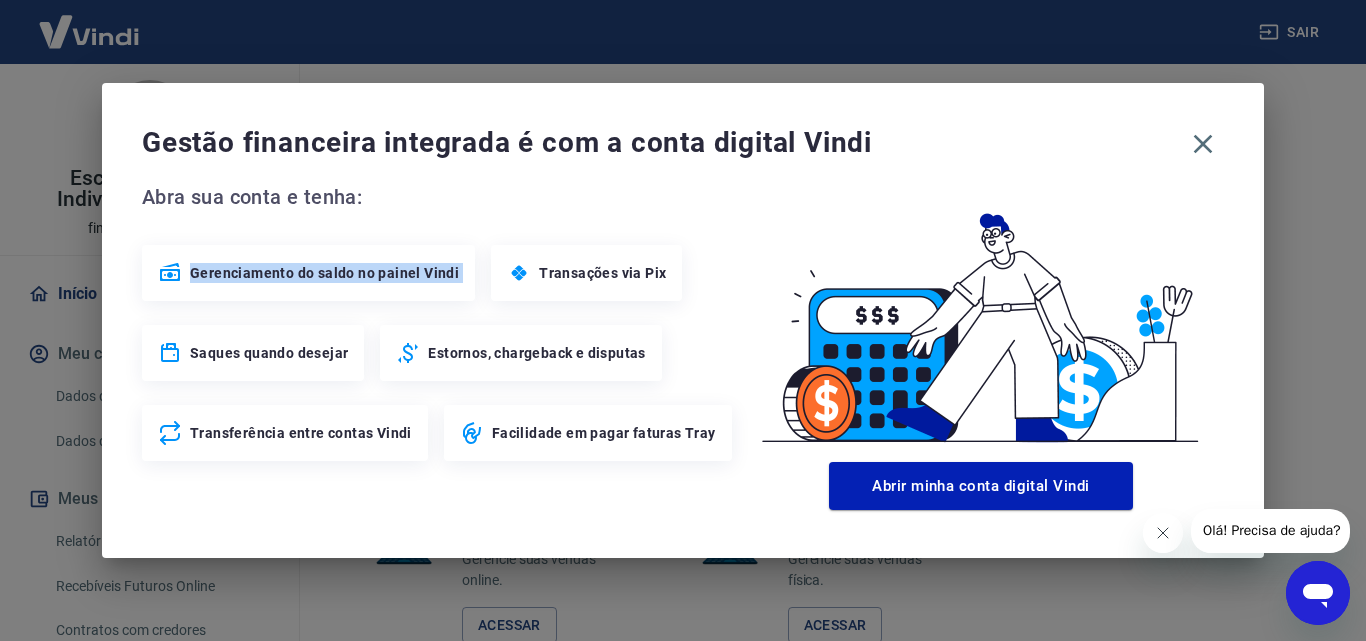 drag, startPoint x: 190, startPoint y: 273, endPoint x: 484, endPoint y: 273, distance: 294 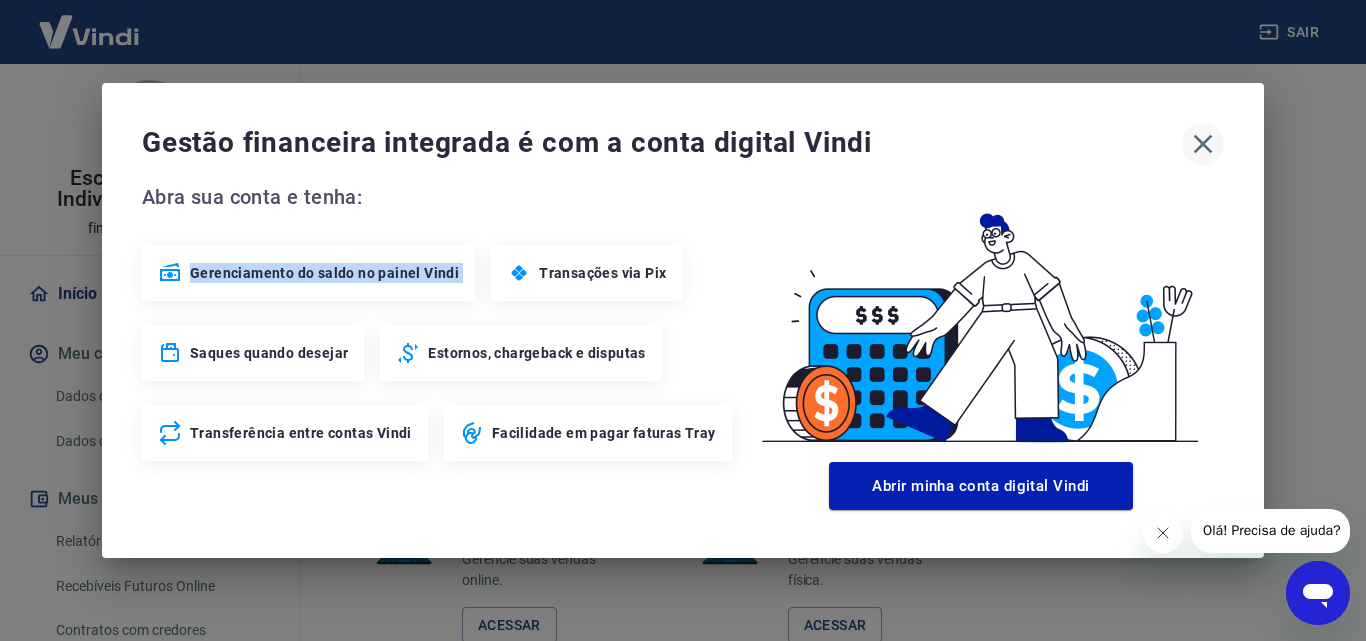 click 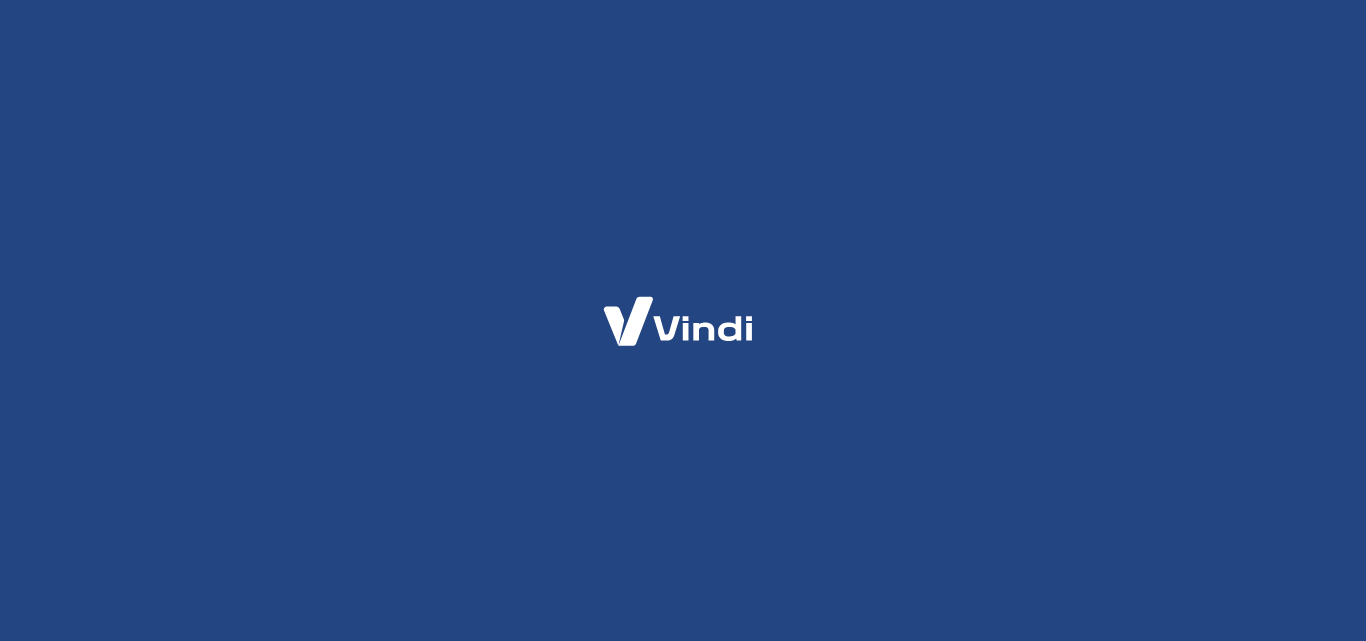 scroll, scrollTop: 0, scrollLeft: 0, axis: both 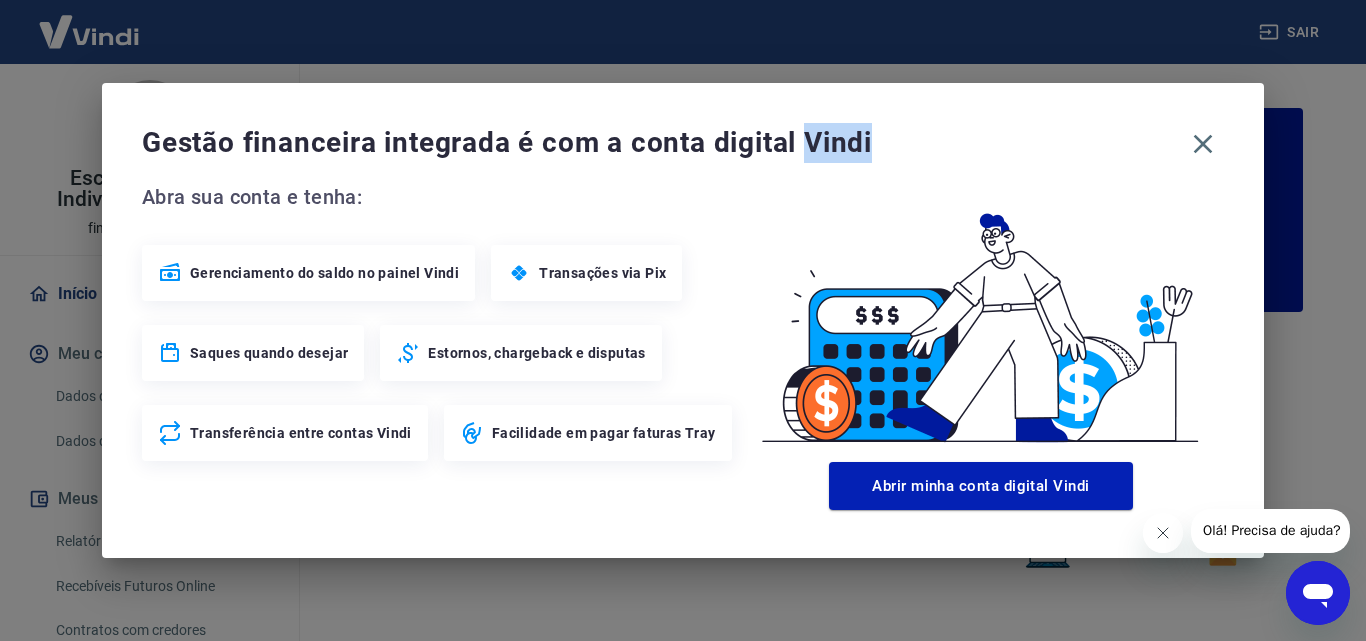 drag, startPoint x: 810, startPoint y: 146, endPoint x: 905, endPoint y: 136, distance: 95.524864 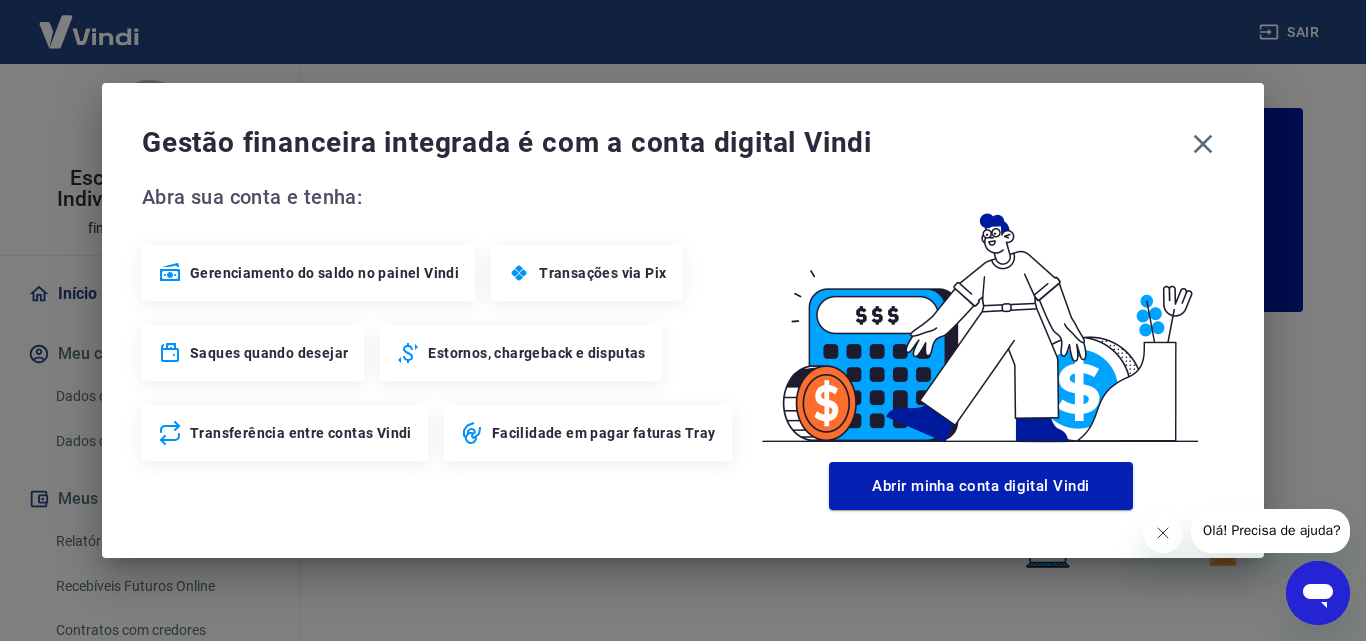 click on "Gestão financeira integrada é com a conta digital Vindi" at bounding box center (662, 143) 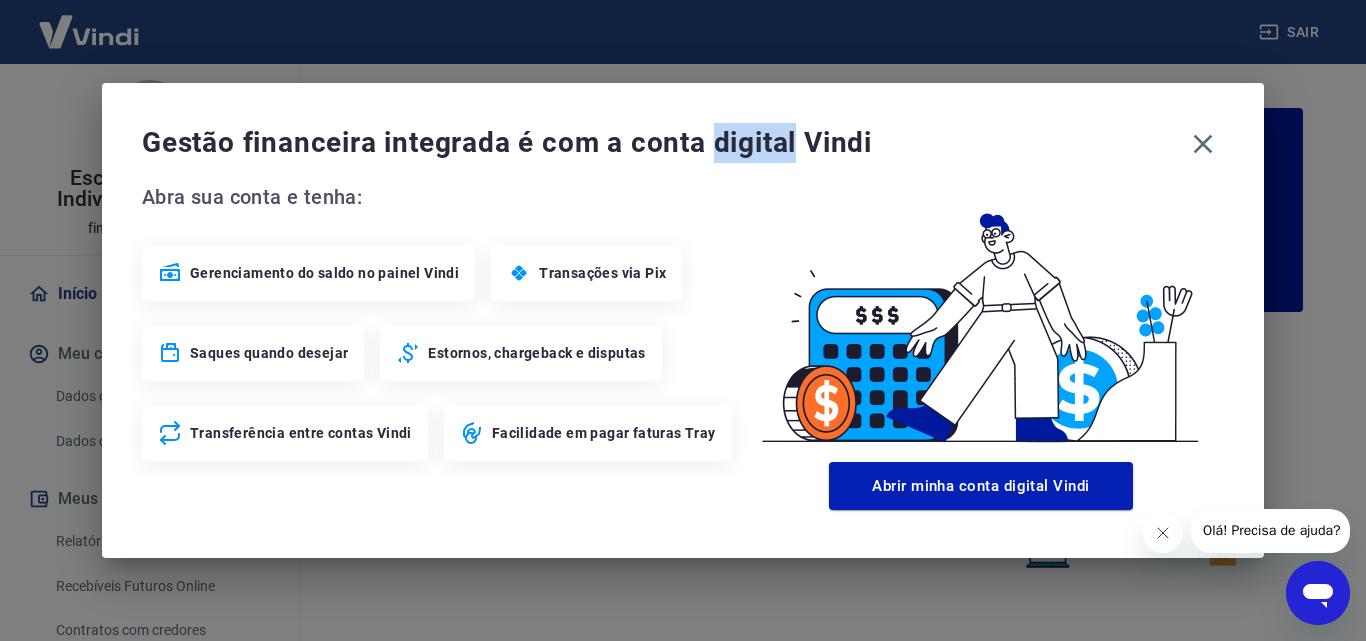 drag, startPoint x: 719, startPoint y: 148, endPoint x: 801, endPoint y: 145, distance: 82.05486 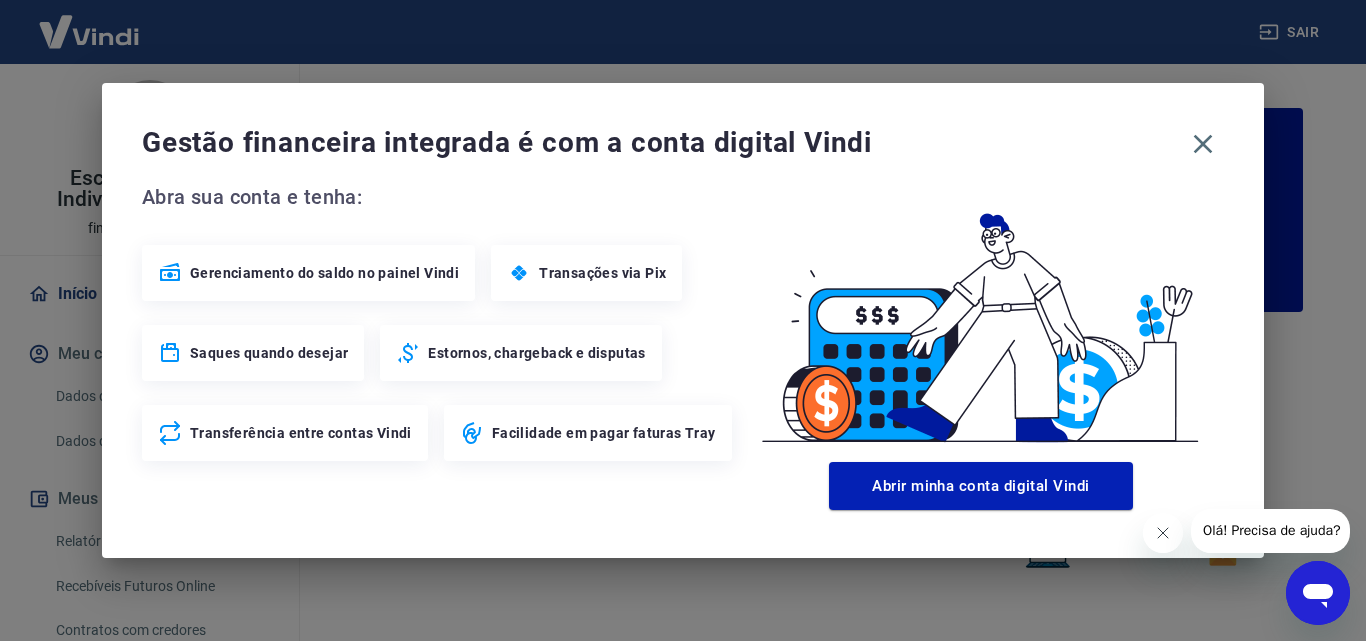 click on "Gestão financeira integrada é com a conta digital Vindi" at bounding box center (662, 143) 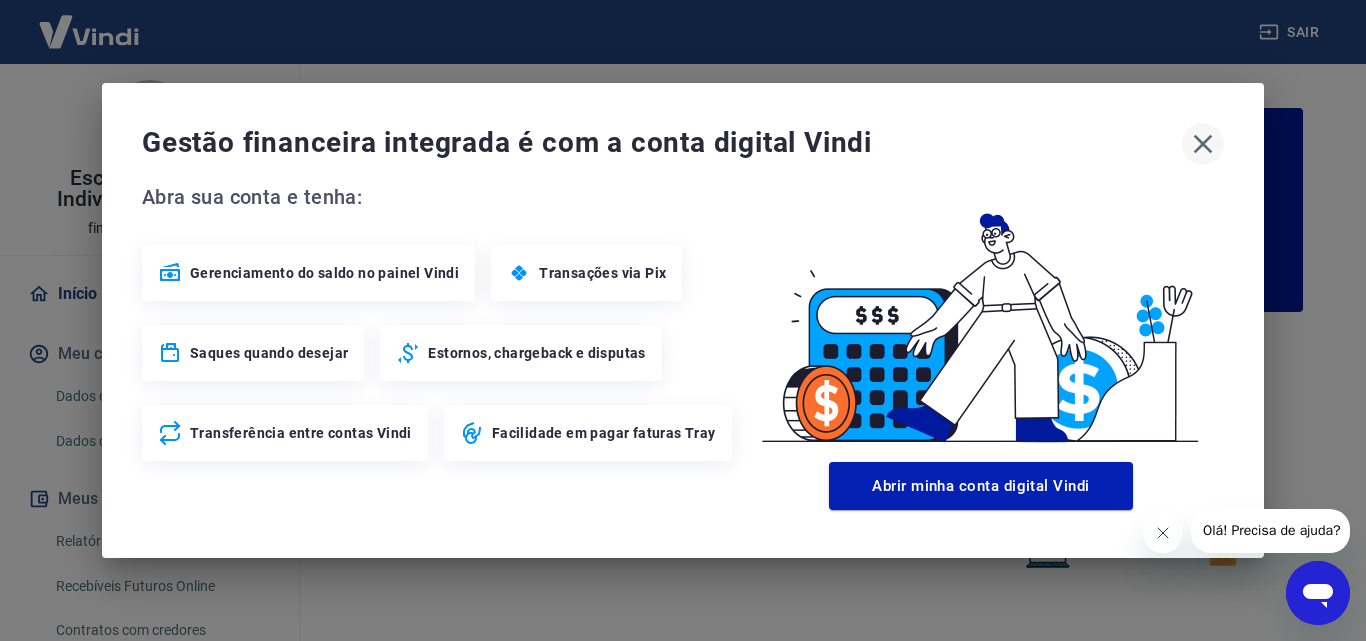click 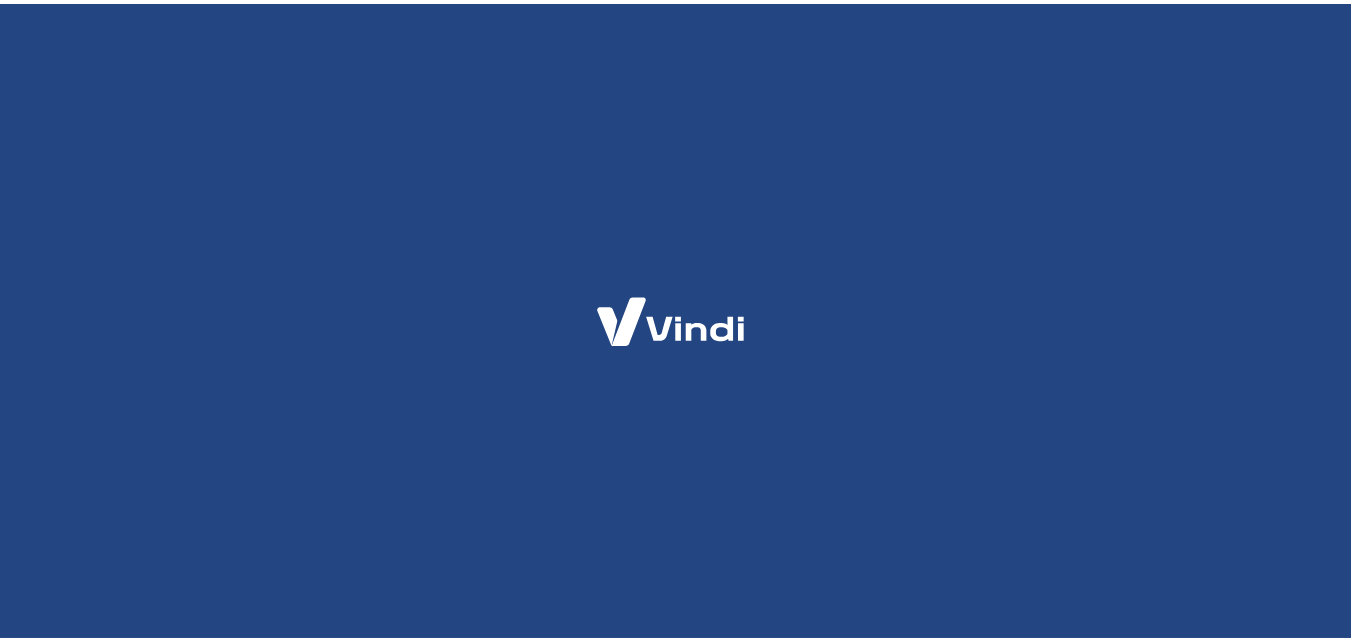 scroll, scrollTop: 0, scrollLeft: 0, axis: both 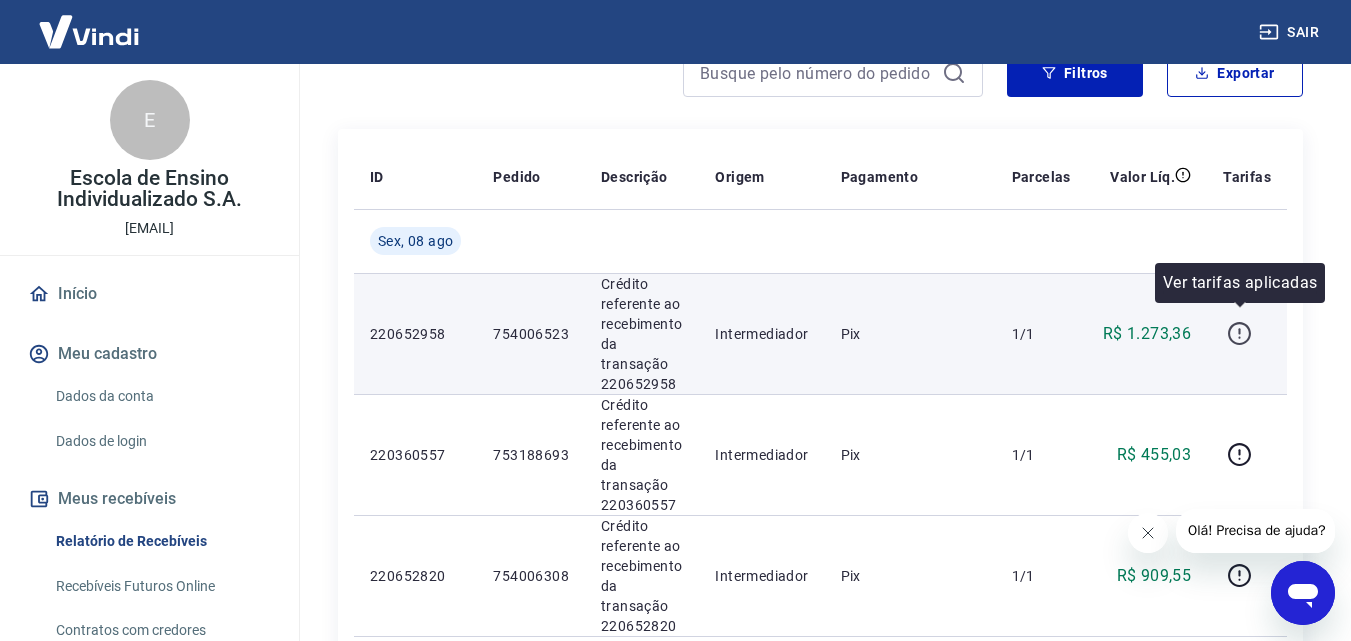 click 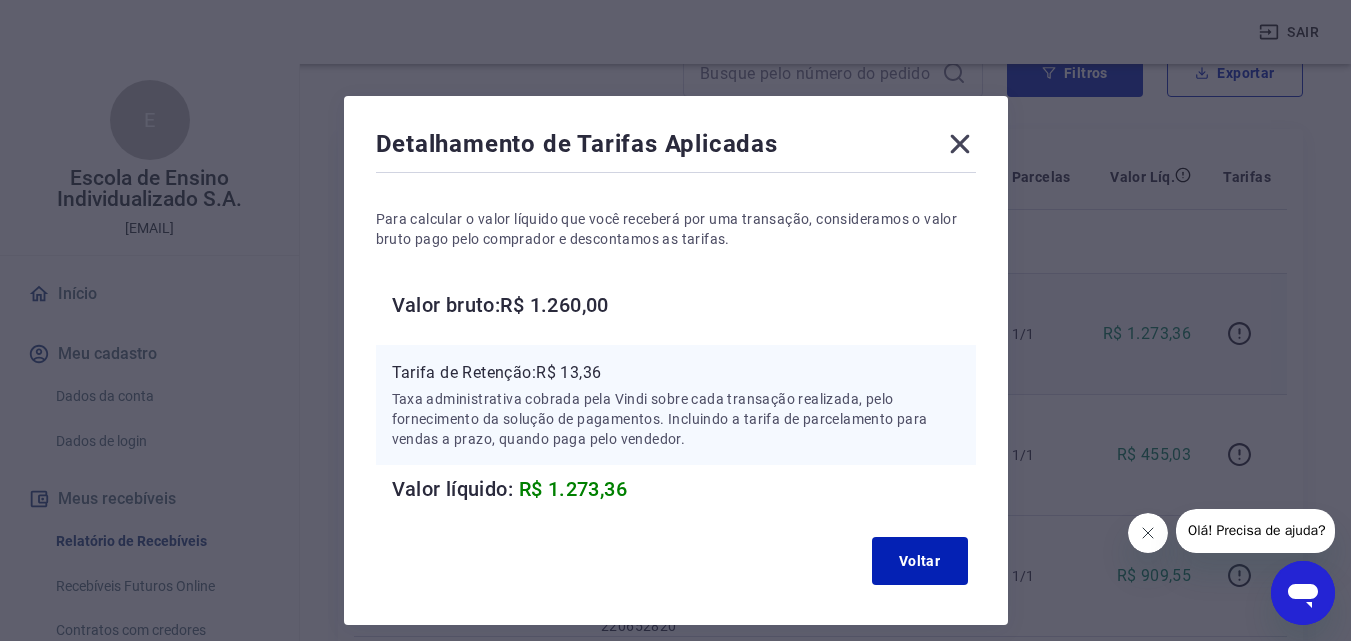 click 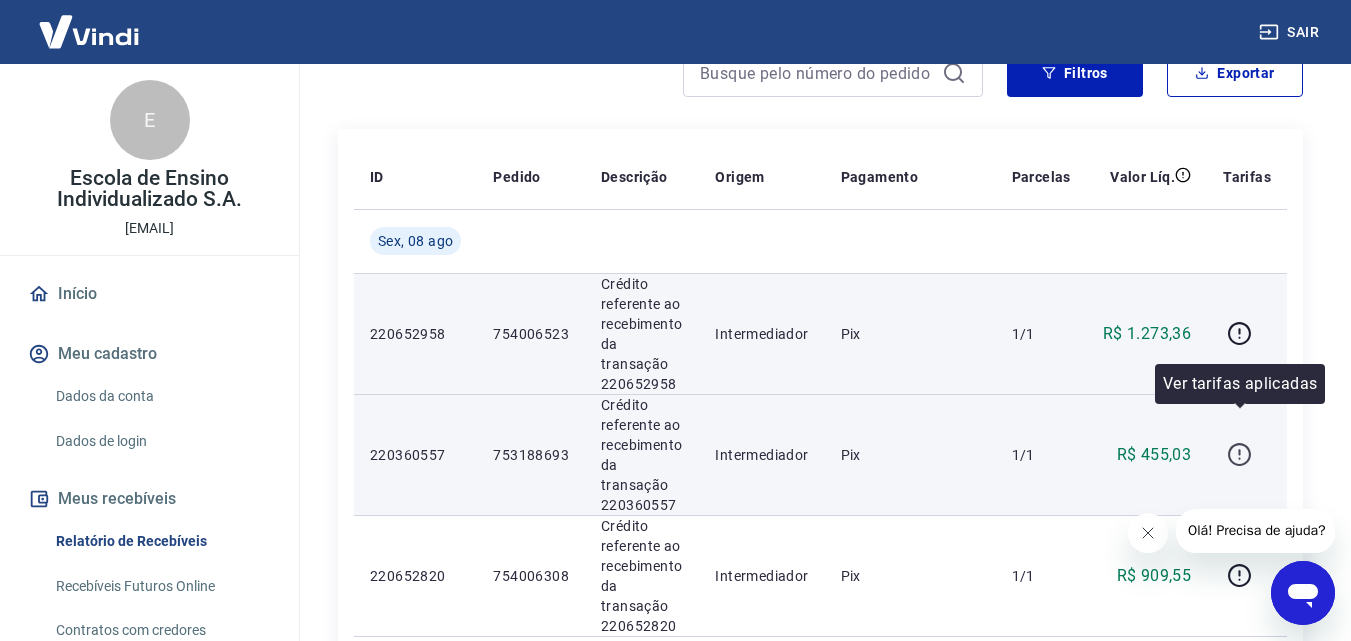 click 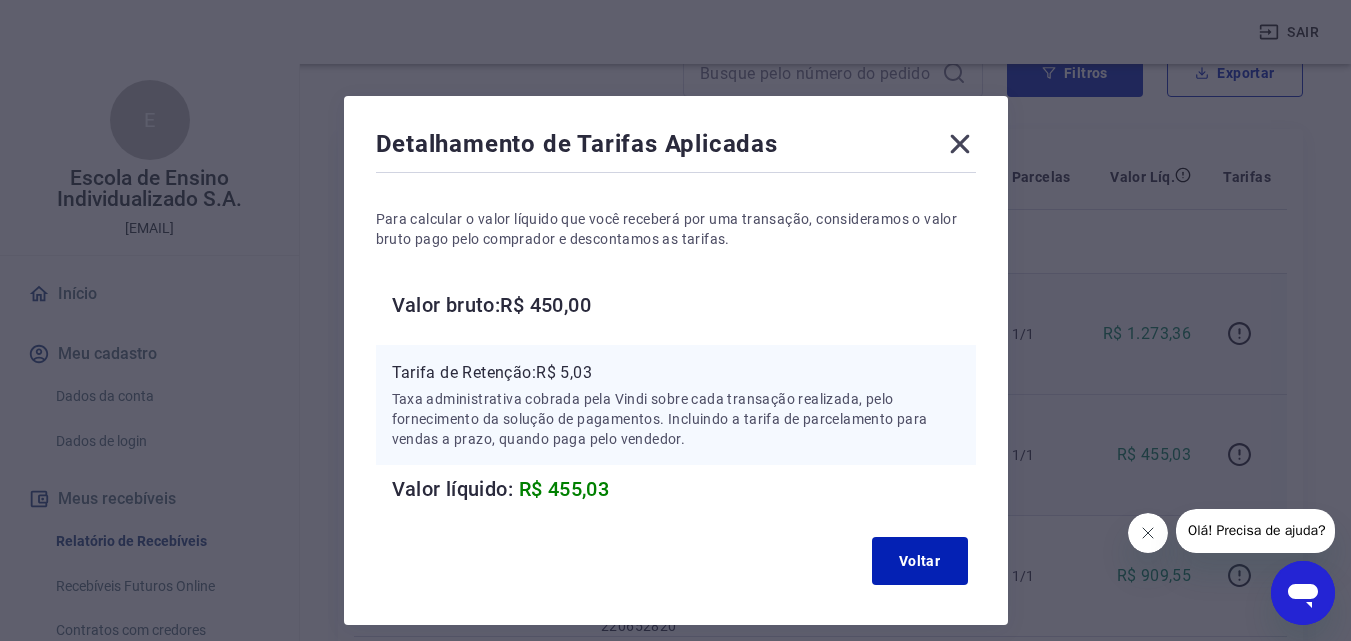 click 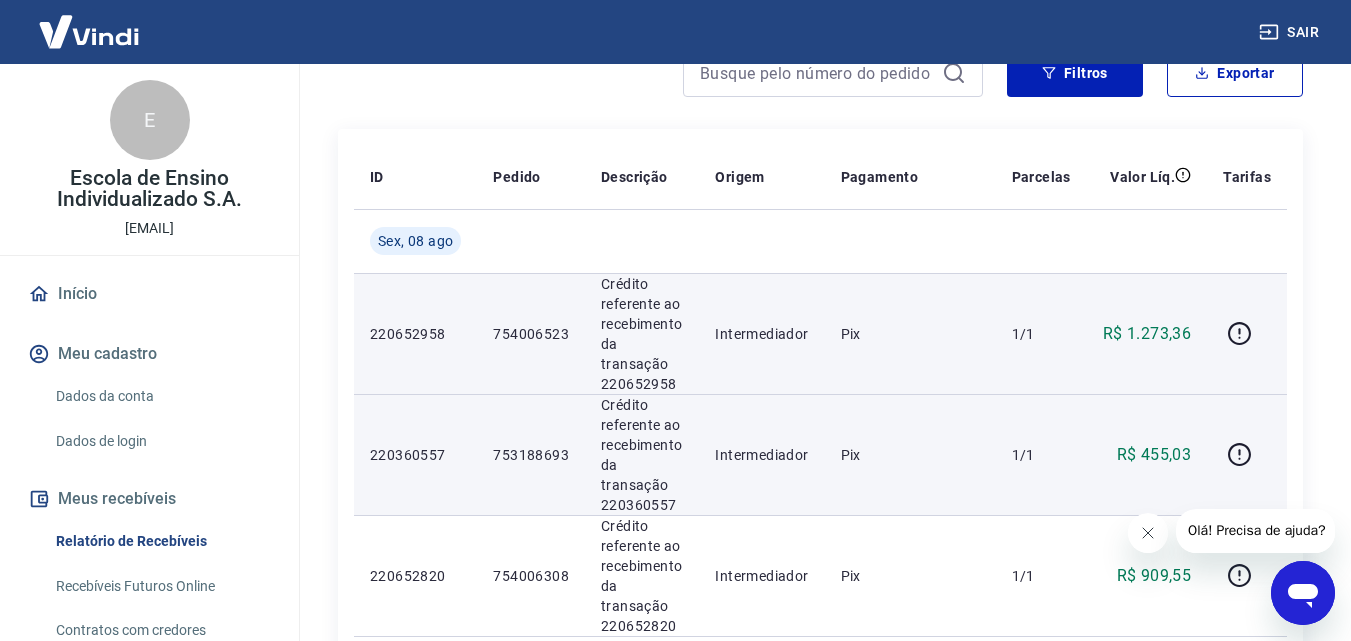 scroll, scrollTop: 300, scrollLeft: 0, axis: vertical 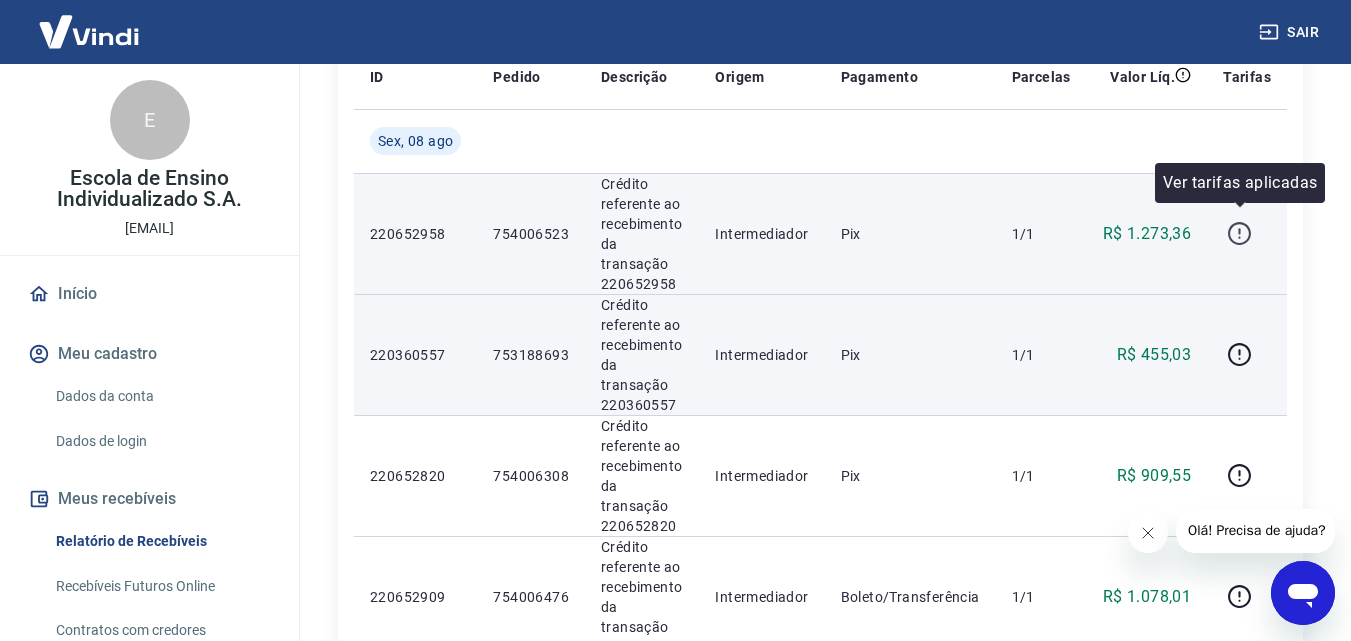 click 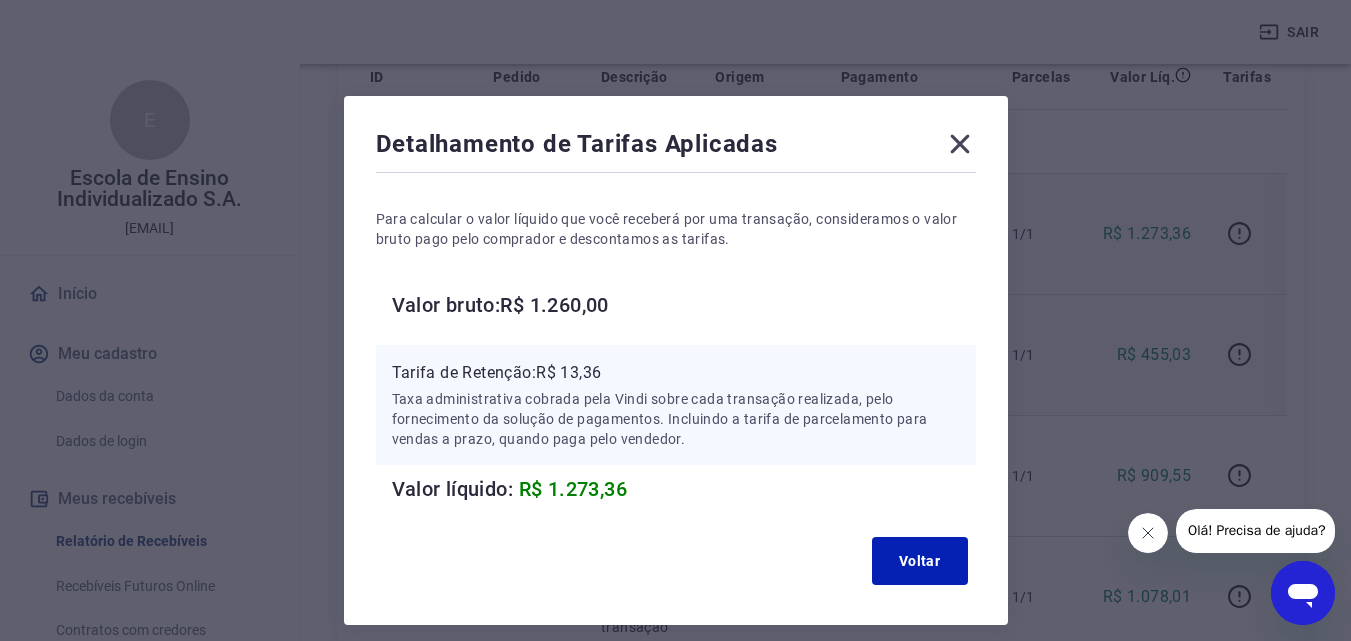 click 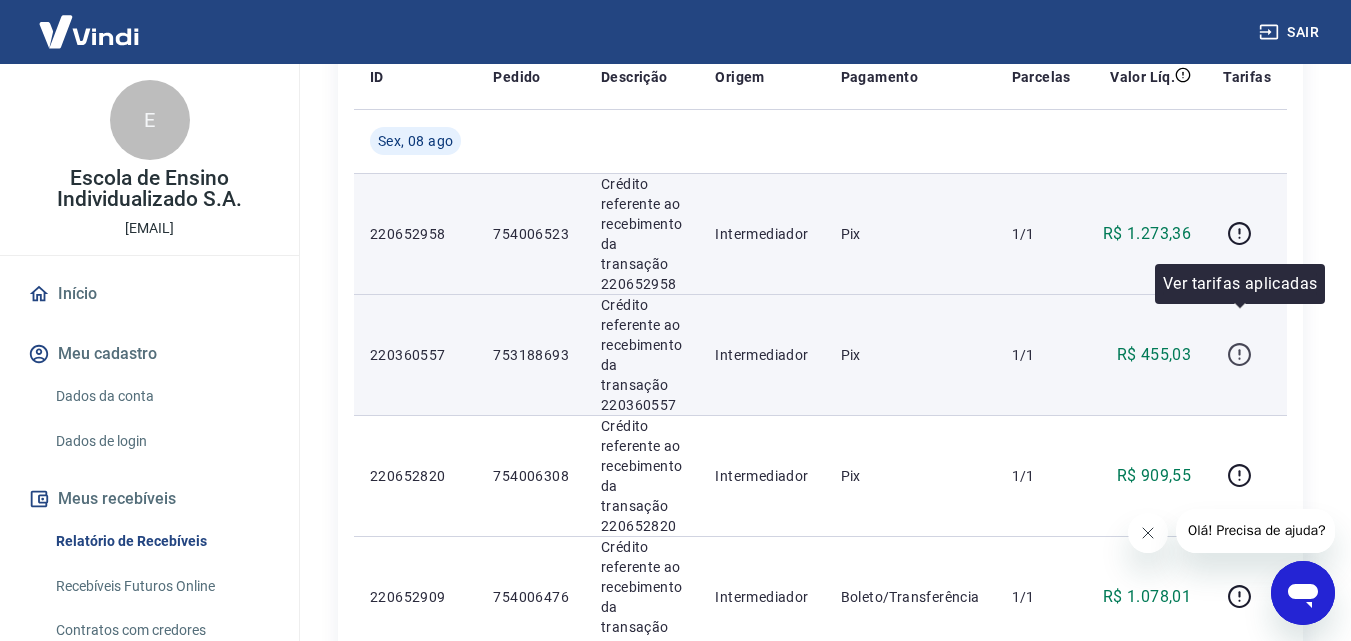 click 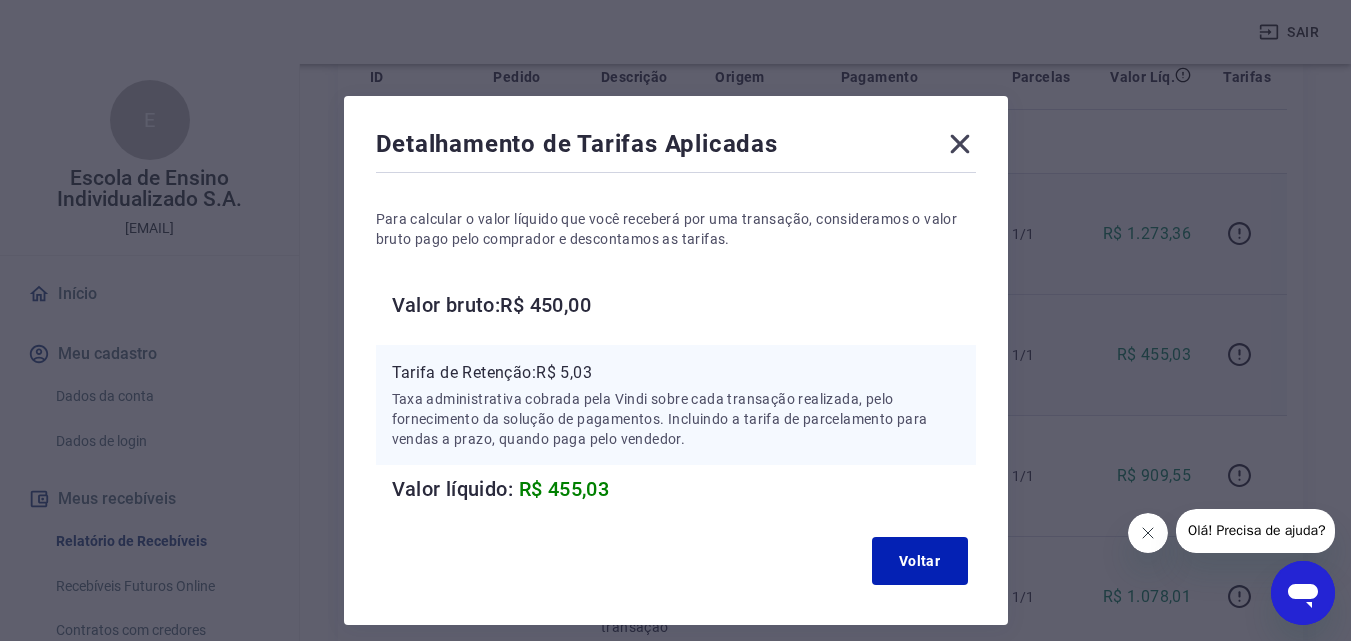 click 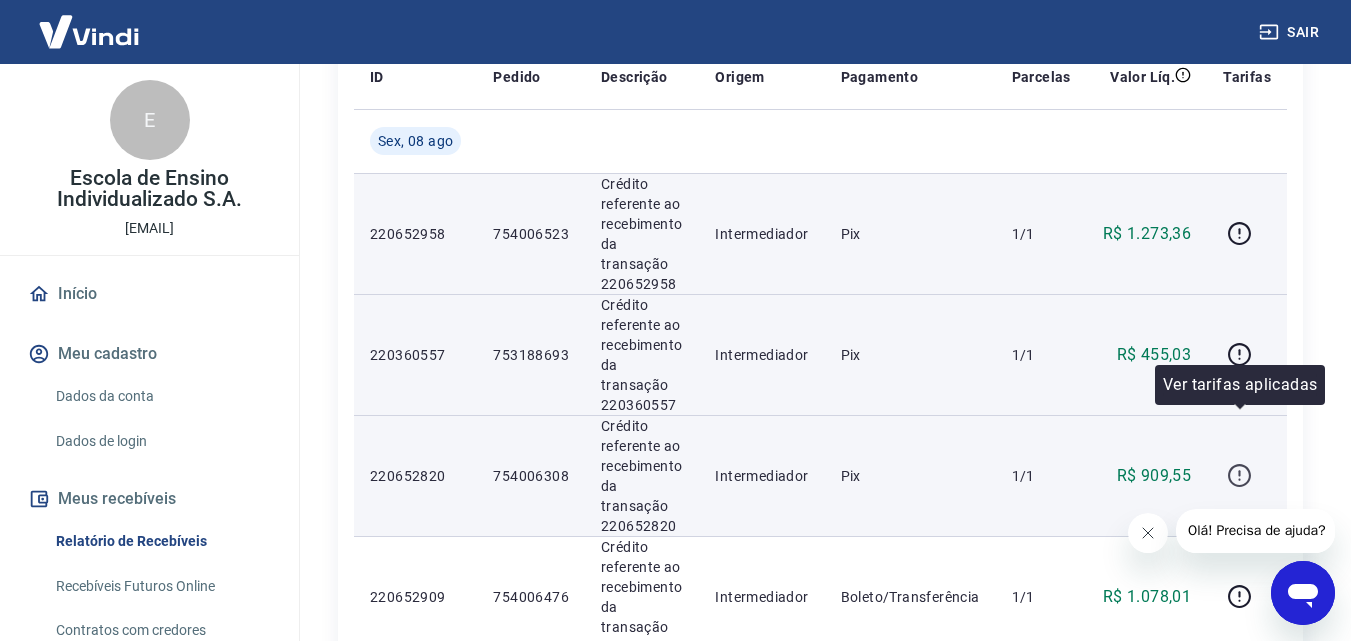 click 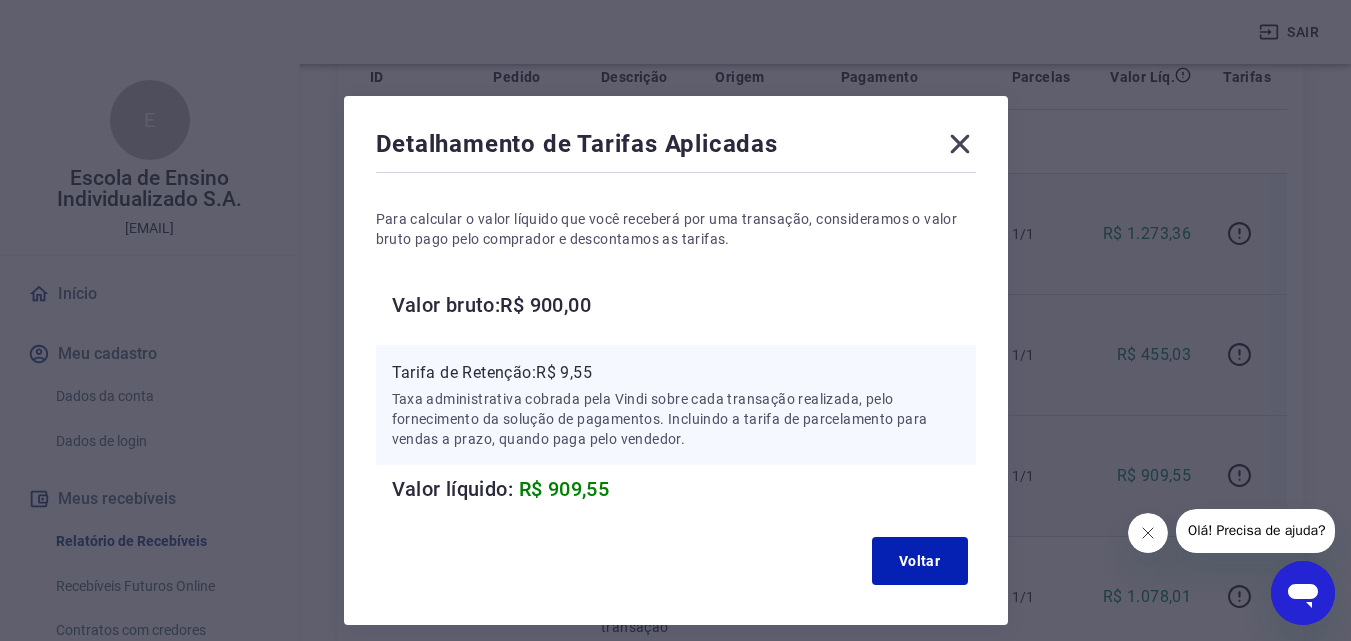 click 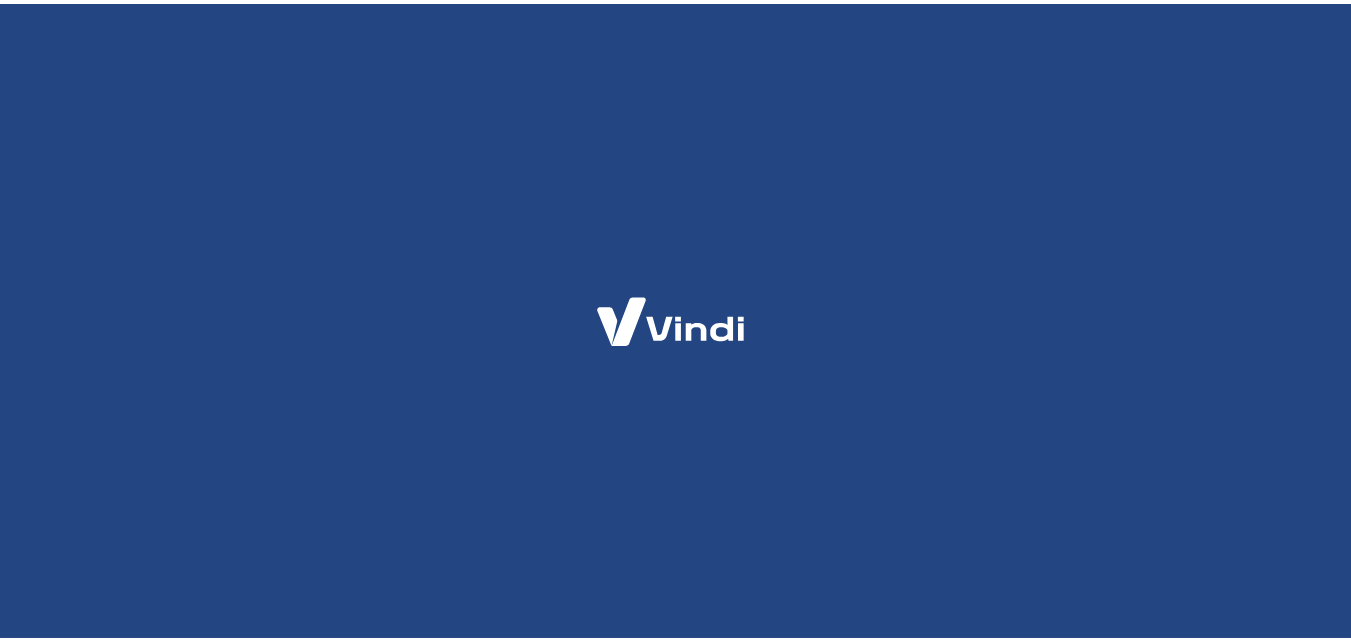 scroll, scrollTop: 0, scrollLeft: 0, axis: both 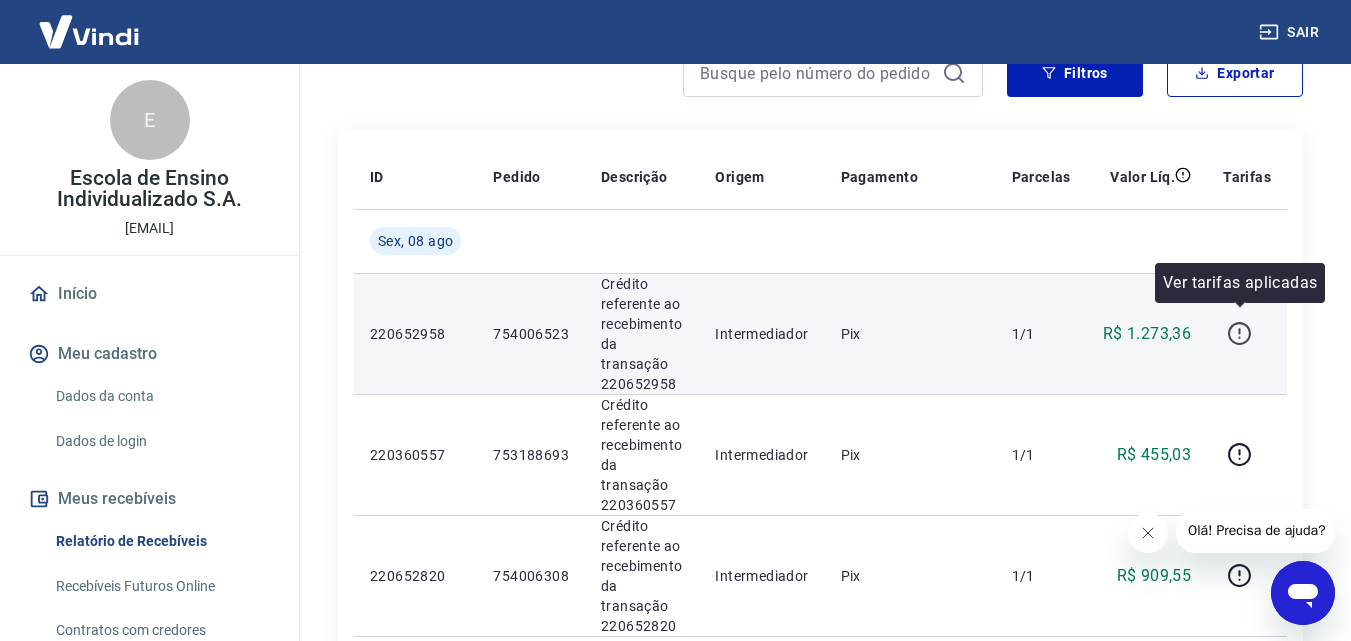 click 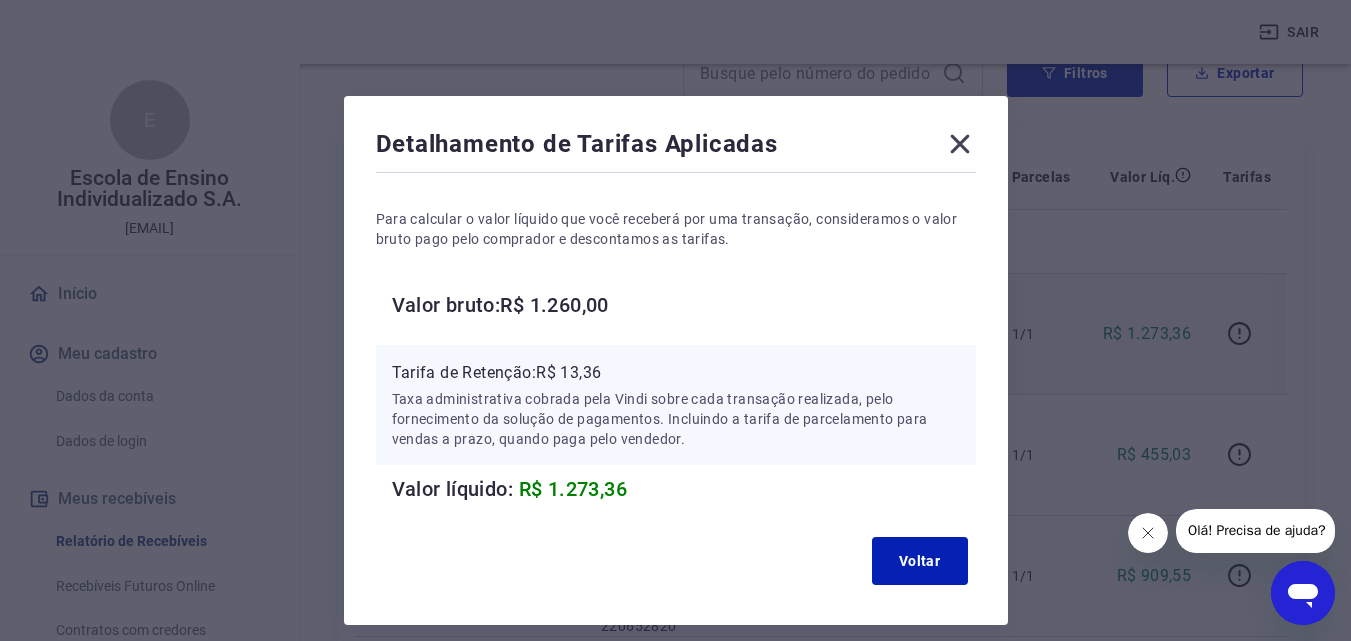 type 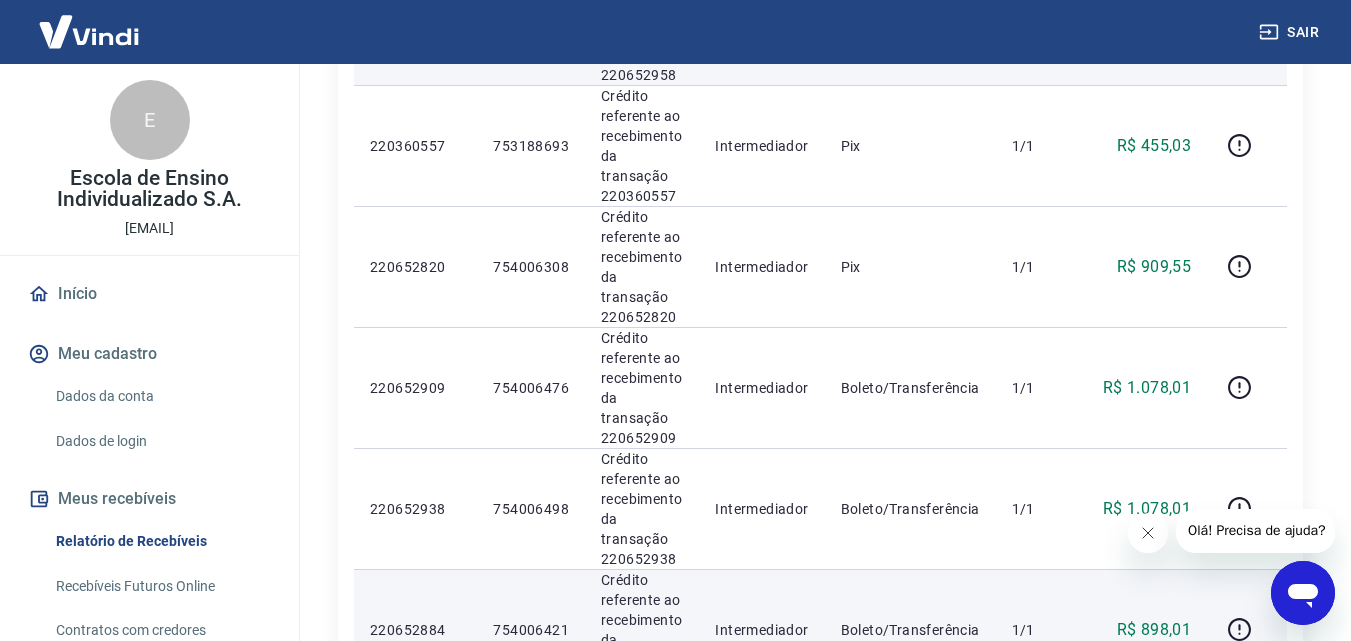 scroll, scrollTop: 700, scrollLeft: 0, axis: vertical 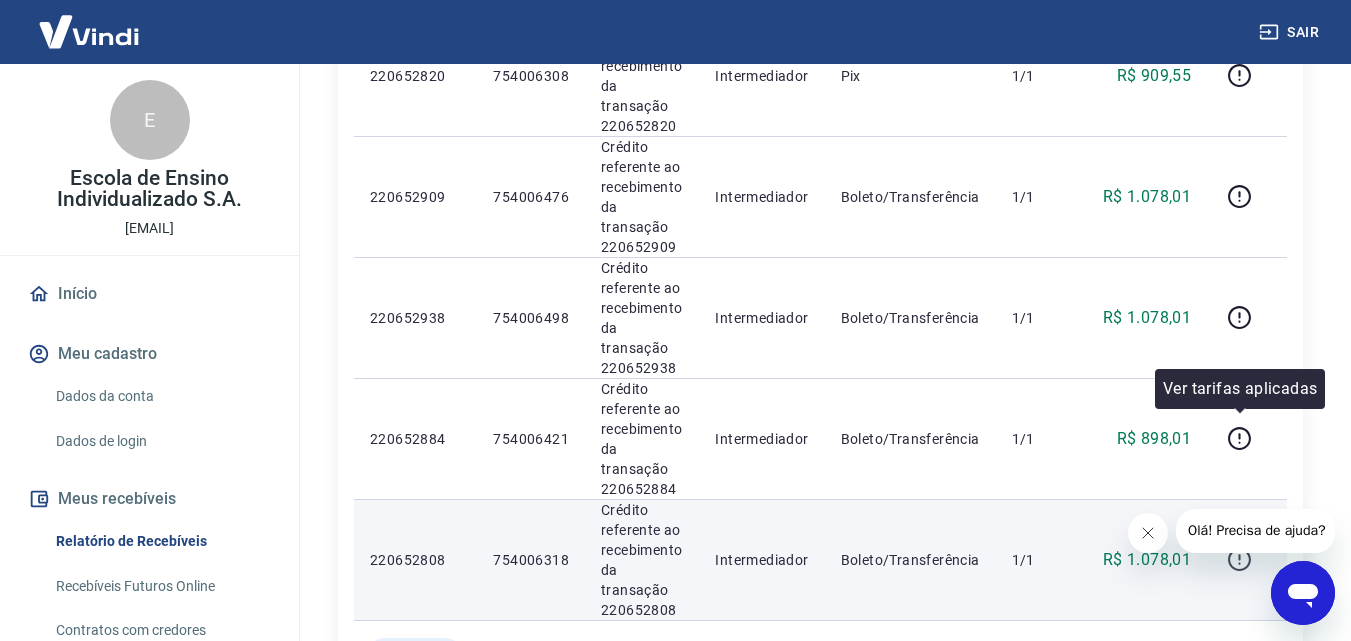 click 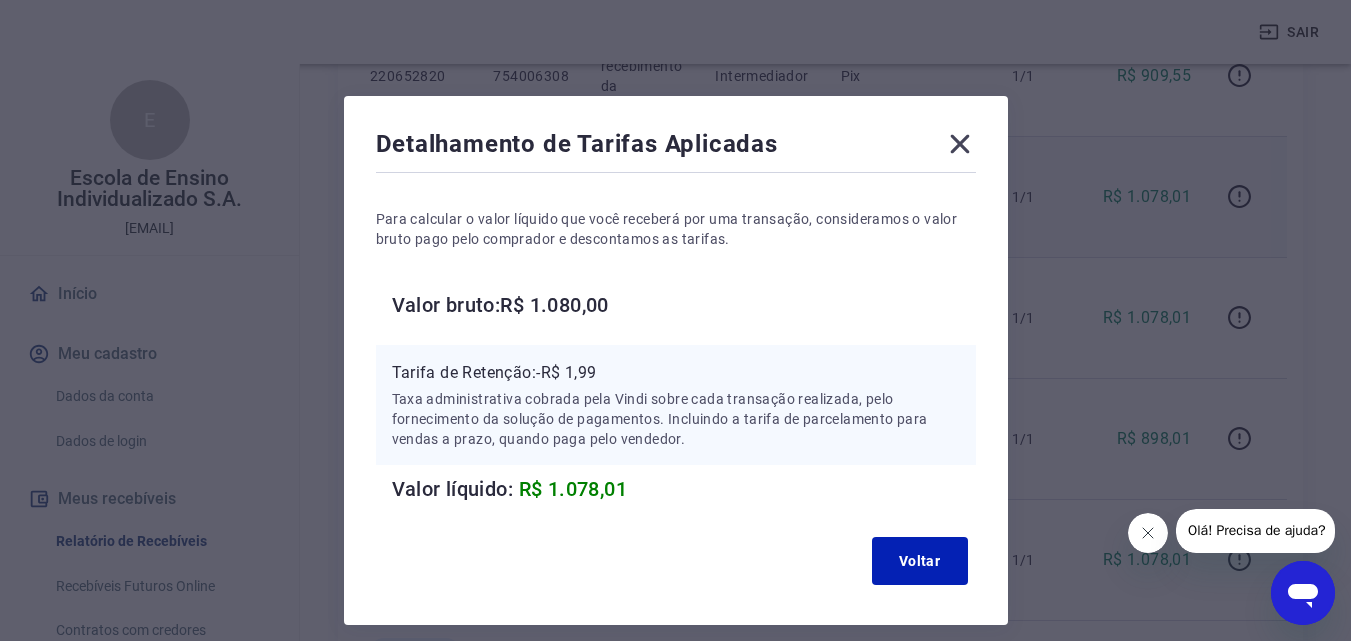 click 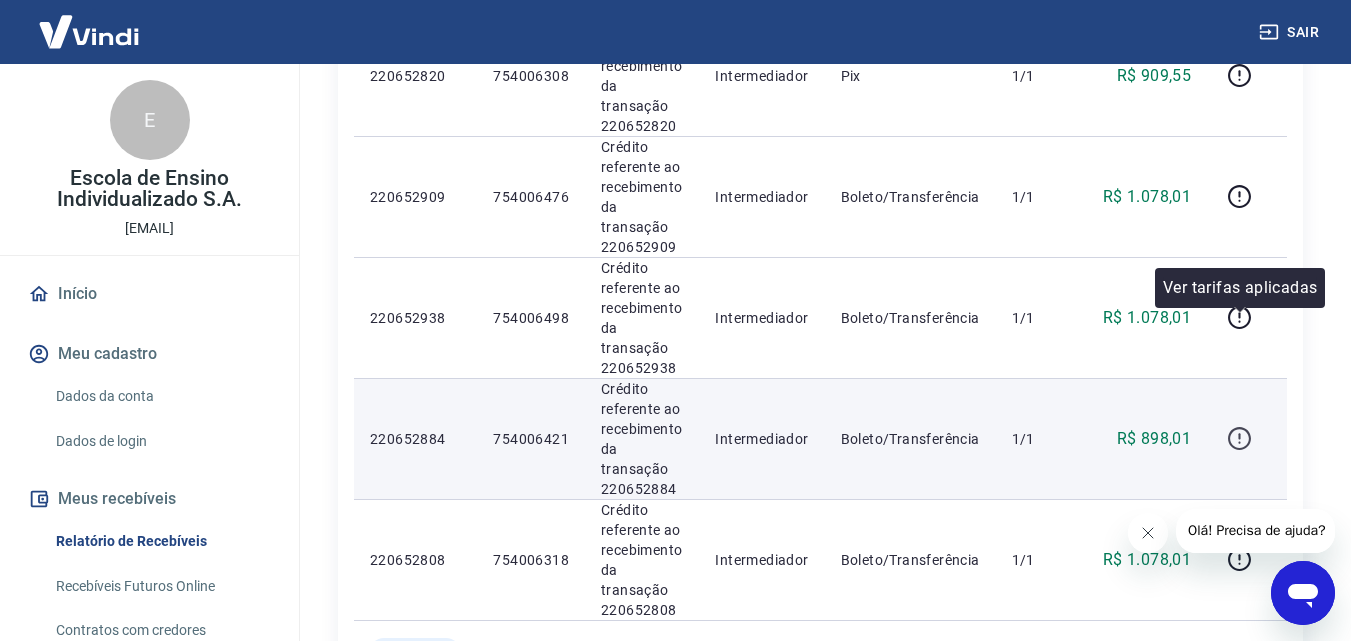 click 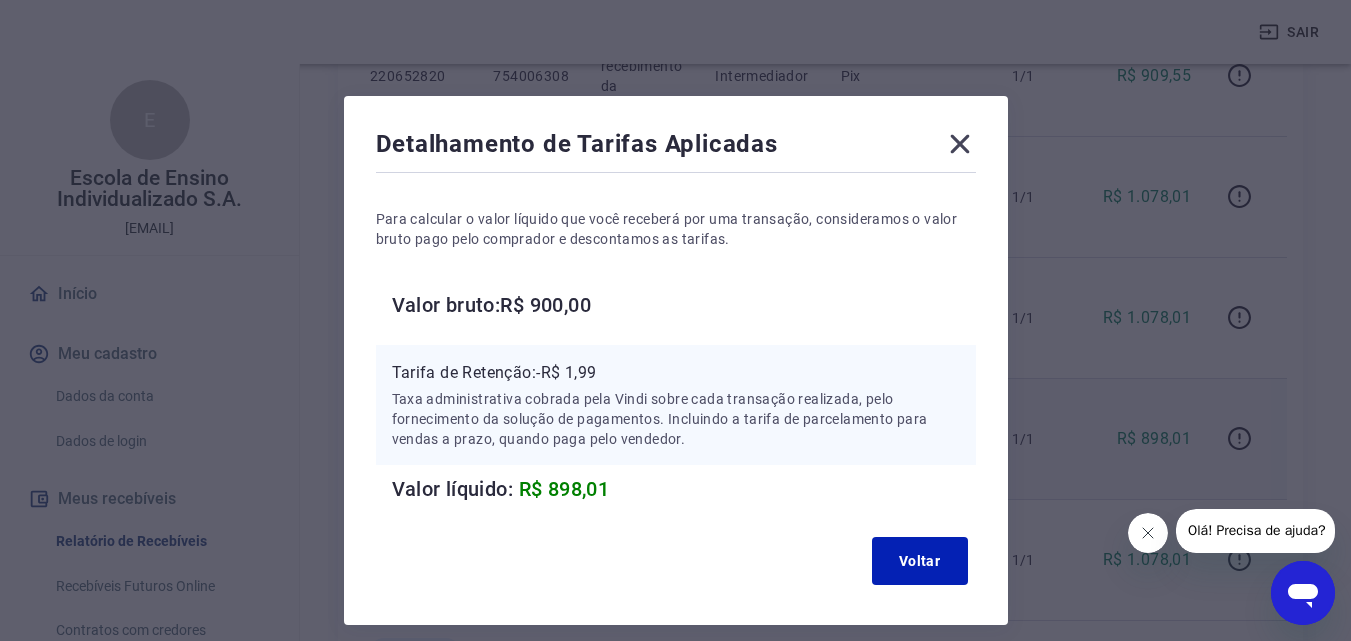 click 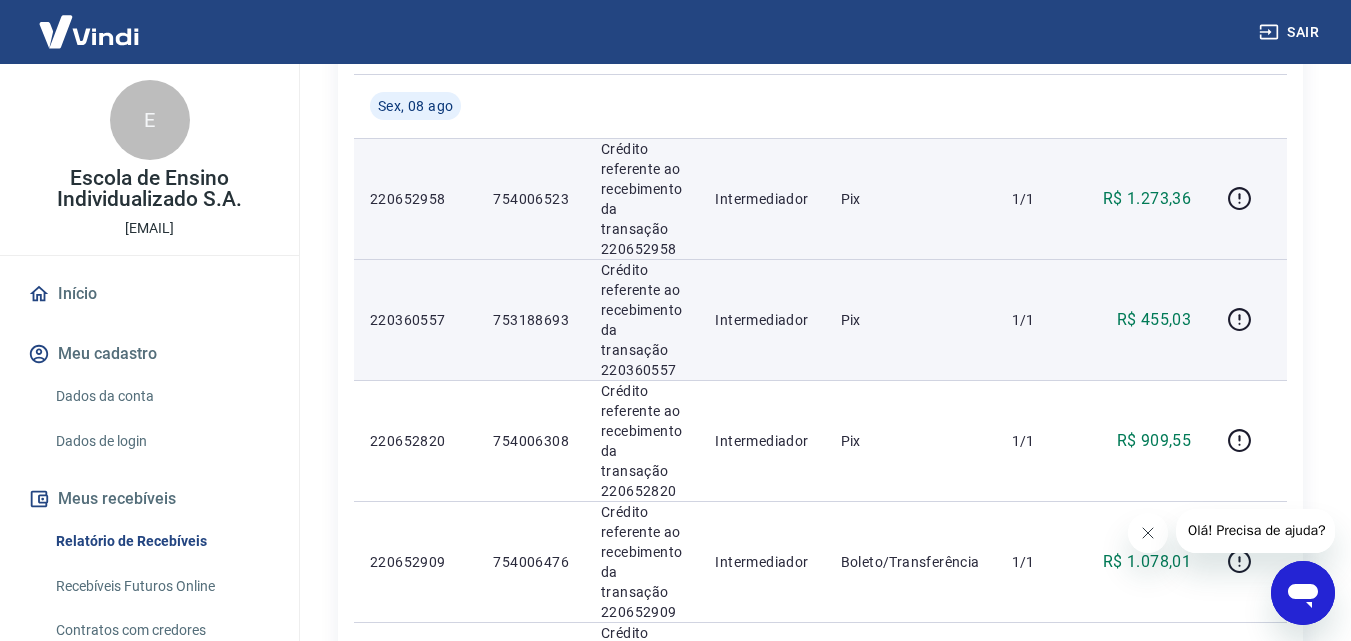 scroll, scrollTop: 300, scrollLeft: 0, axis: vertical 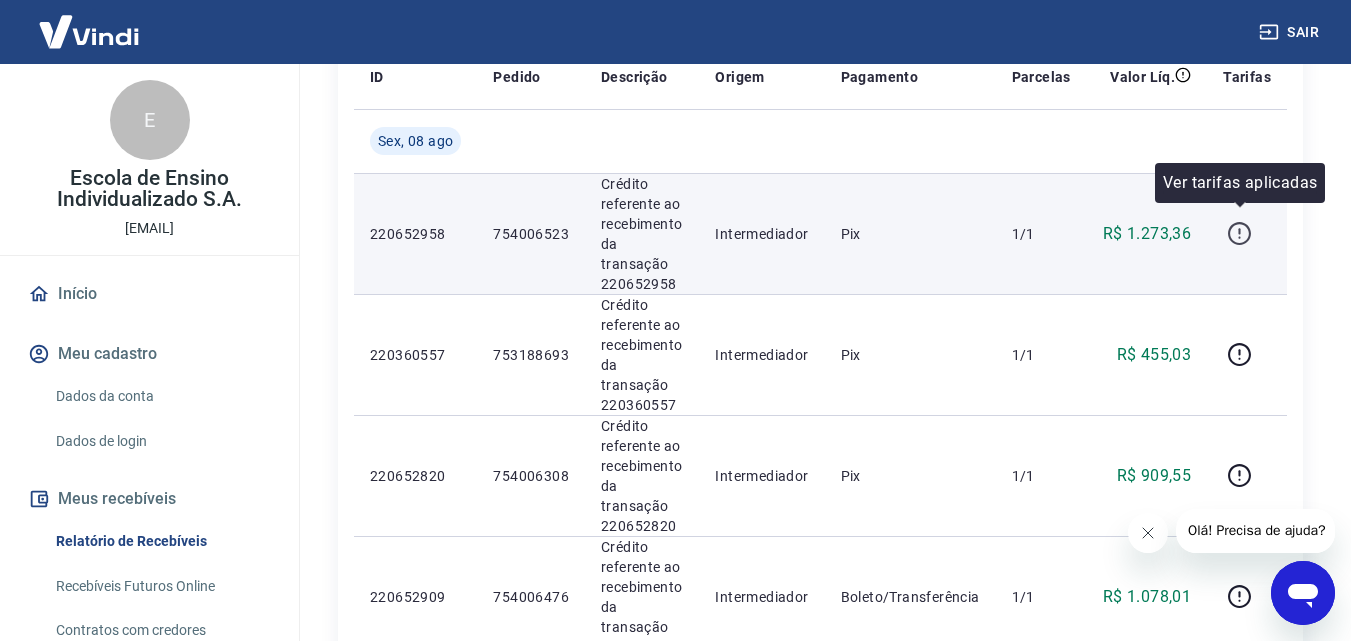 click 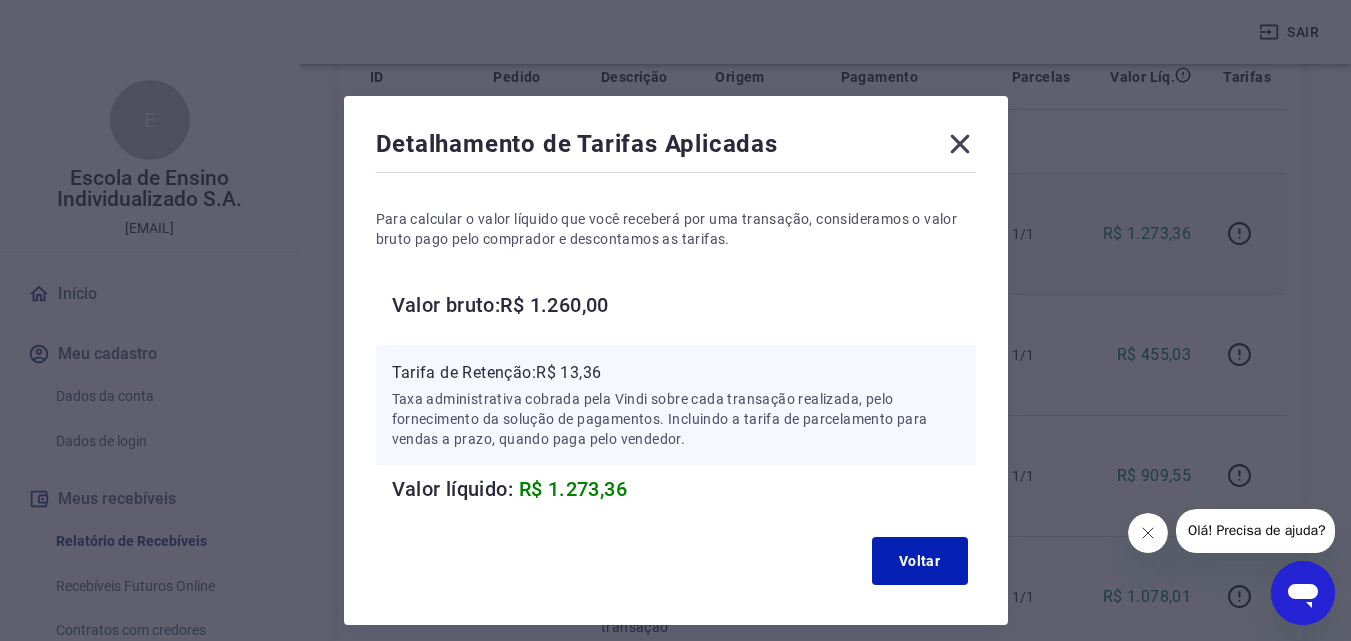 click 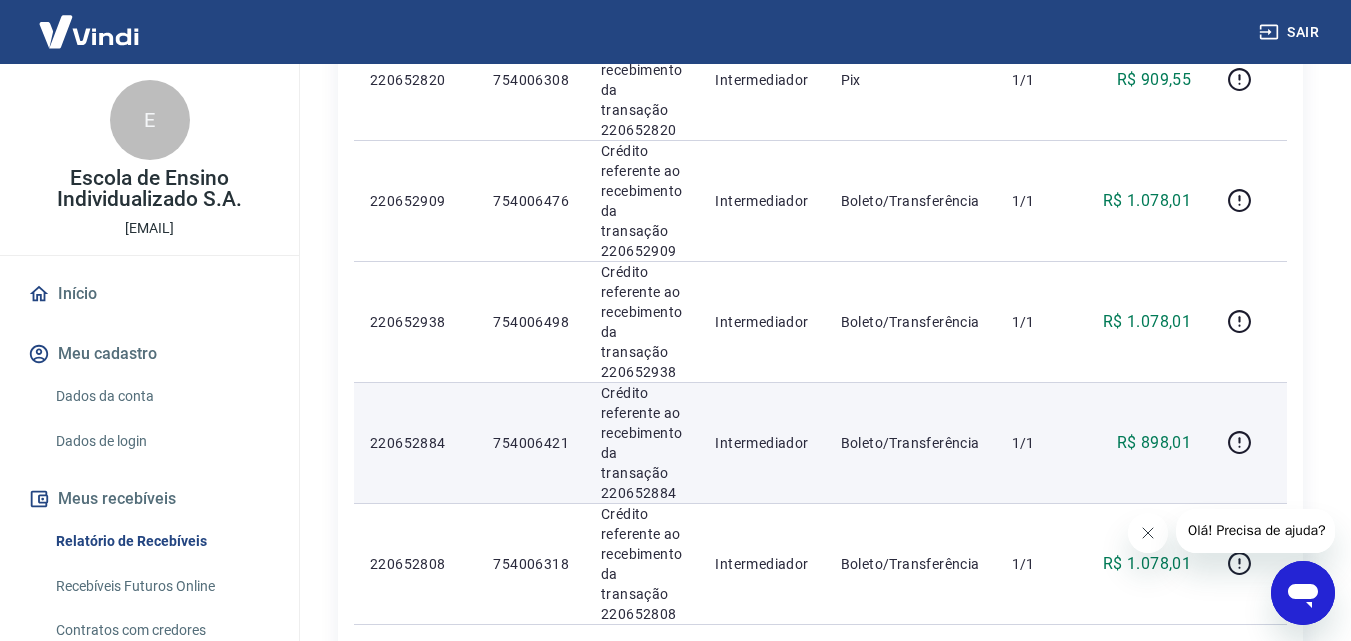 scroll, scrollTop: 700, scrollLeft: 0, axis: vertical 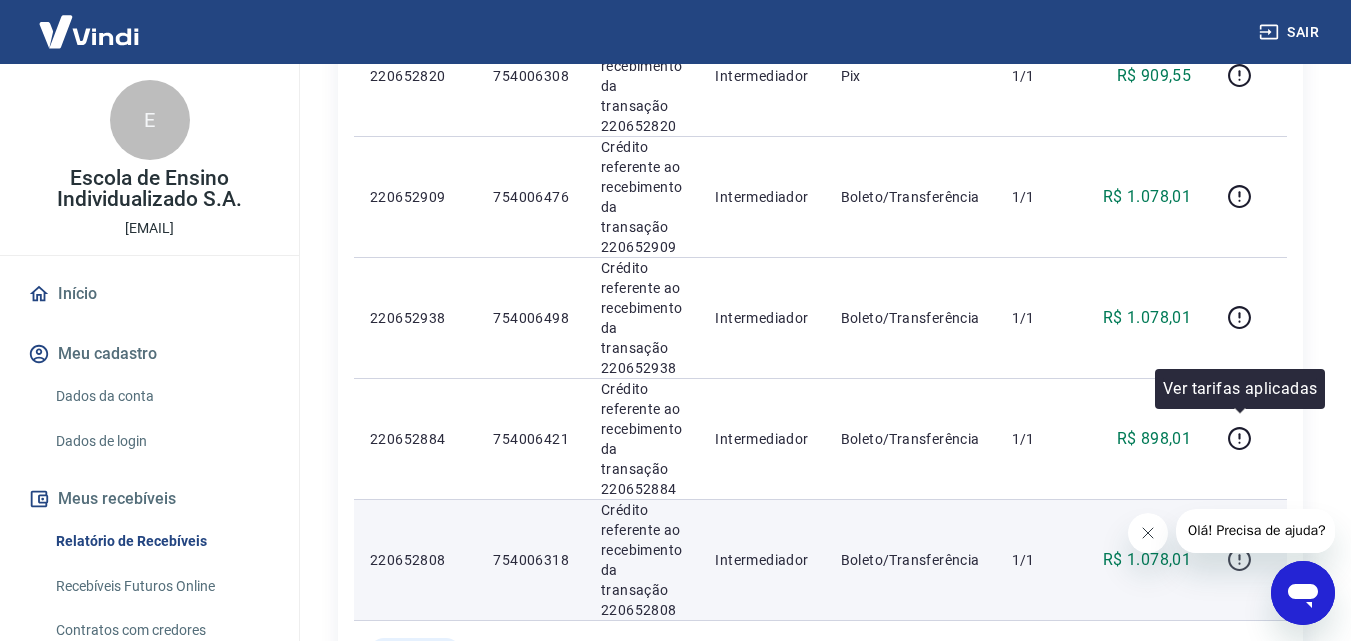 click 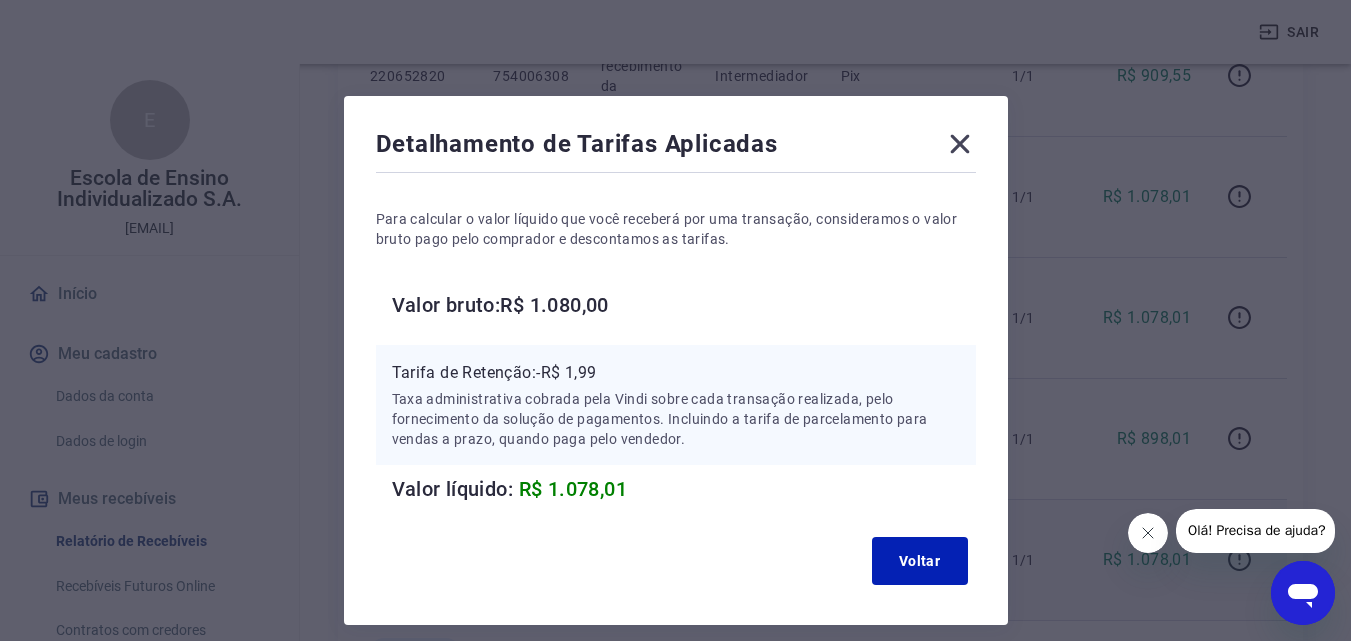 click 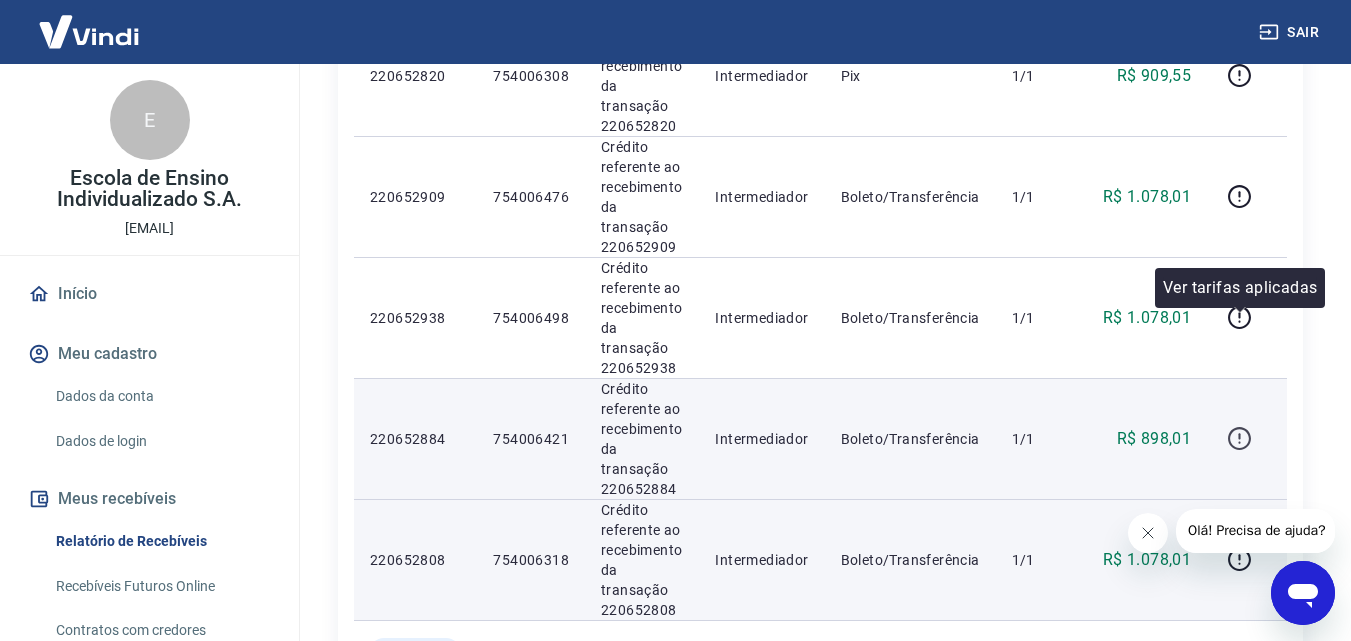 click 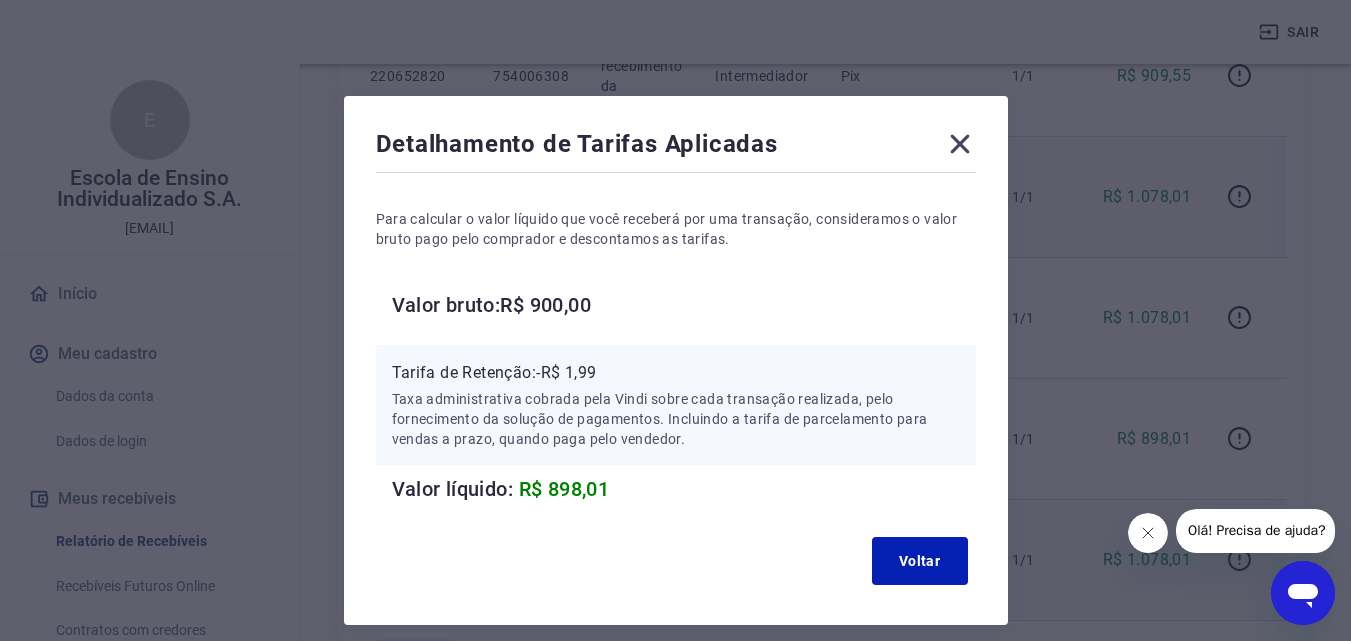 click 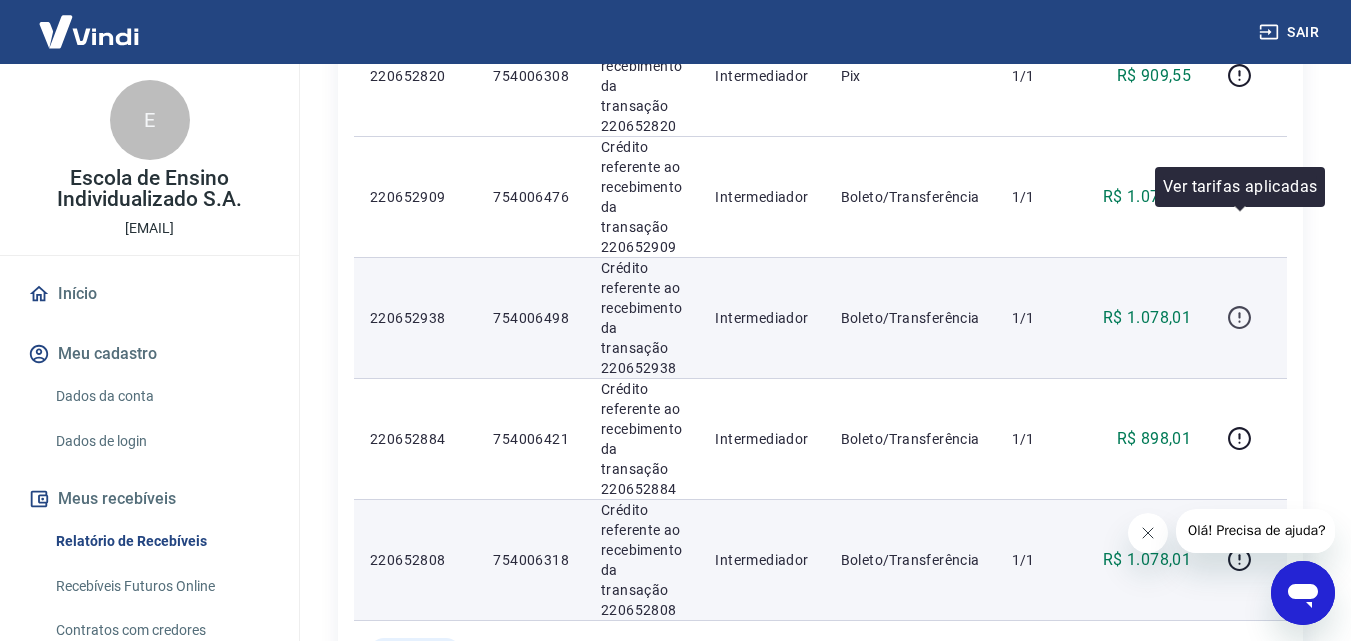 click at bounding box center (1239, 318) 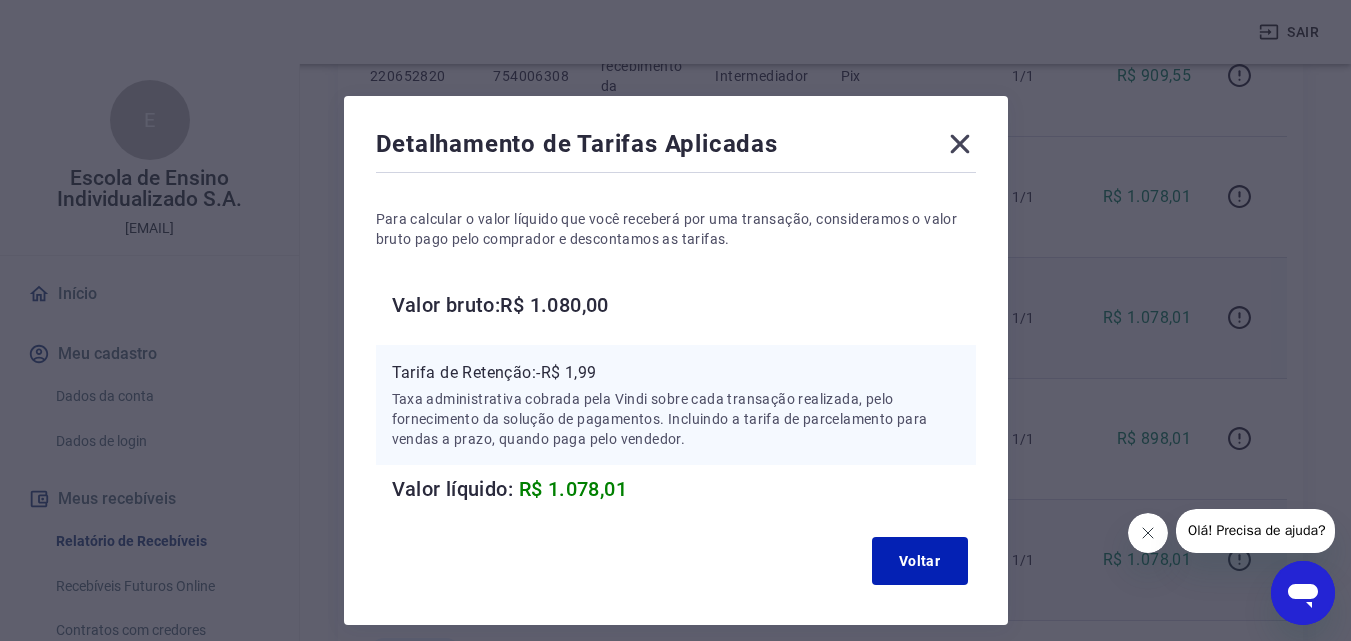 click 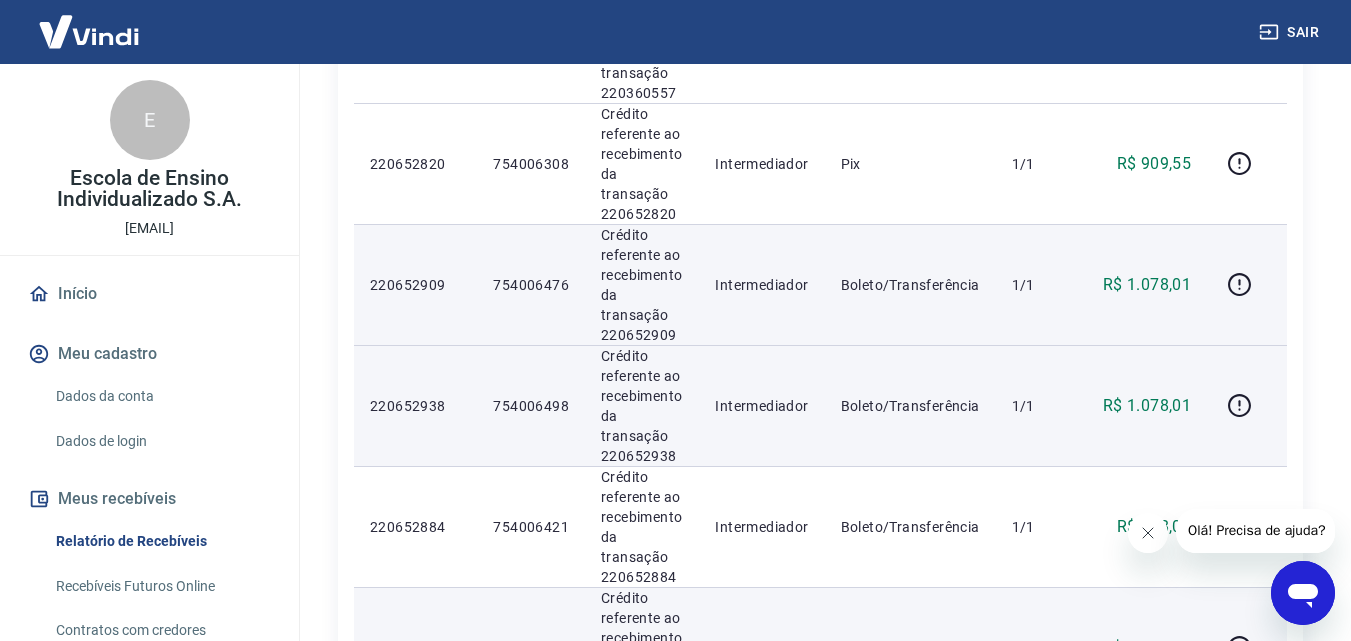 scroll, scrollTop: 600, scrollLeft: 0, axis: vertical 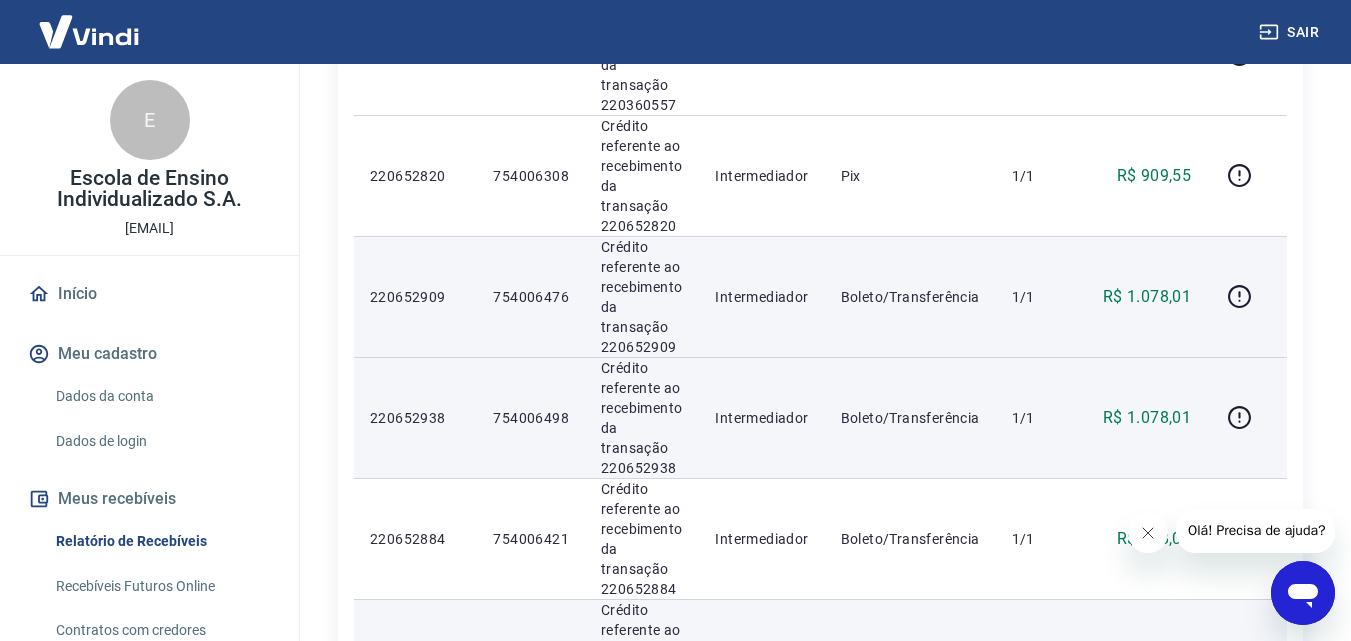 click at bounding box center [1247, 296] 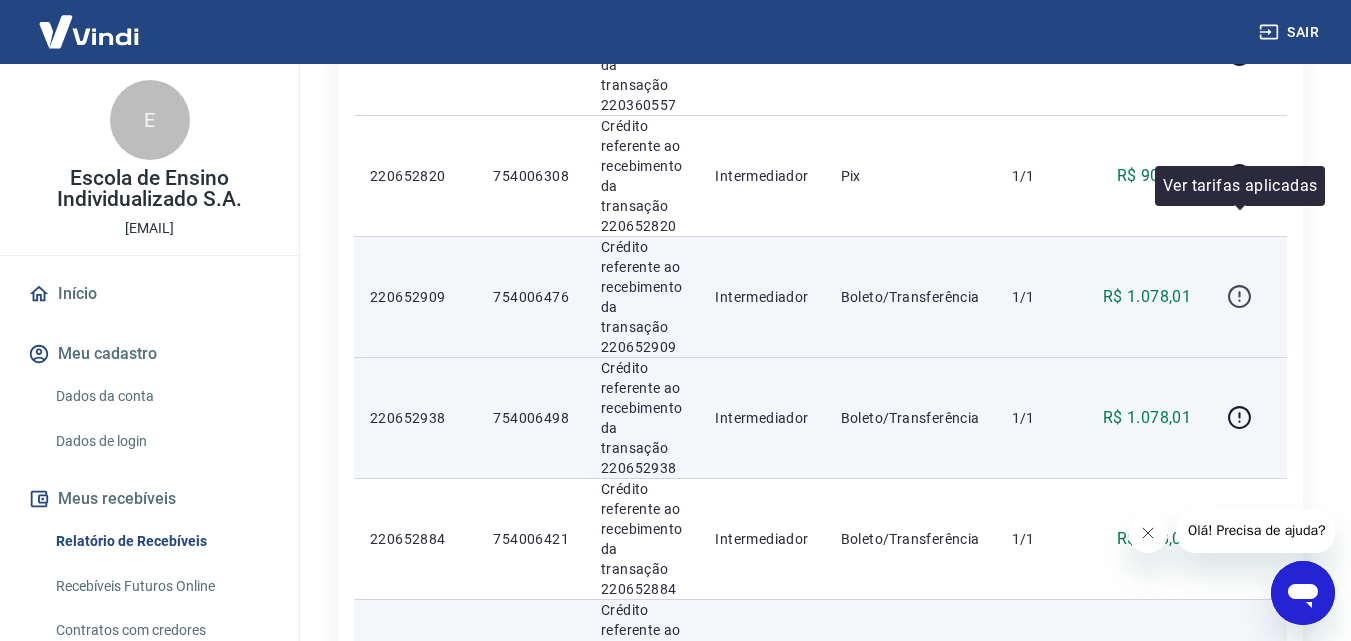 click 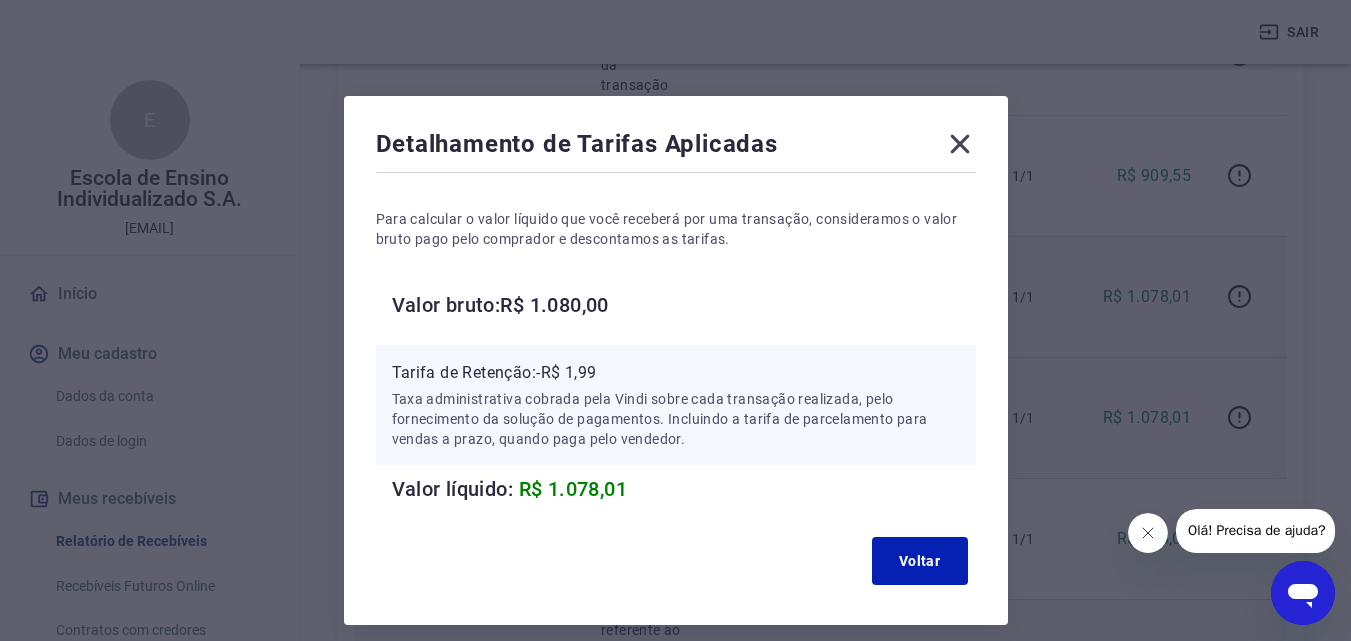 click 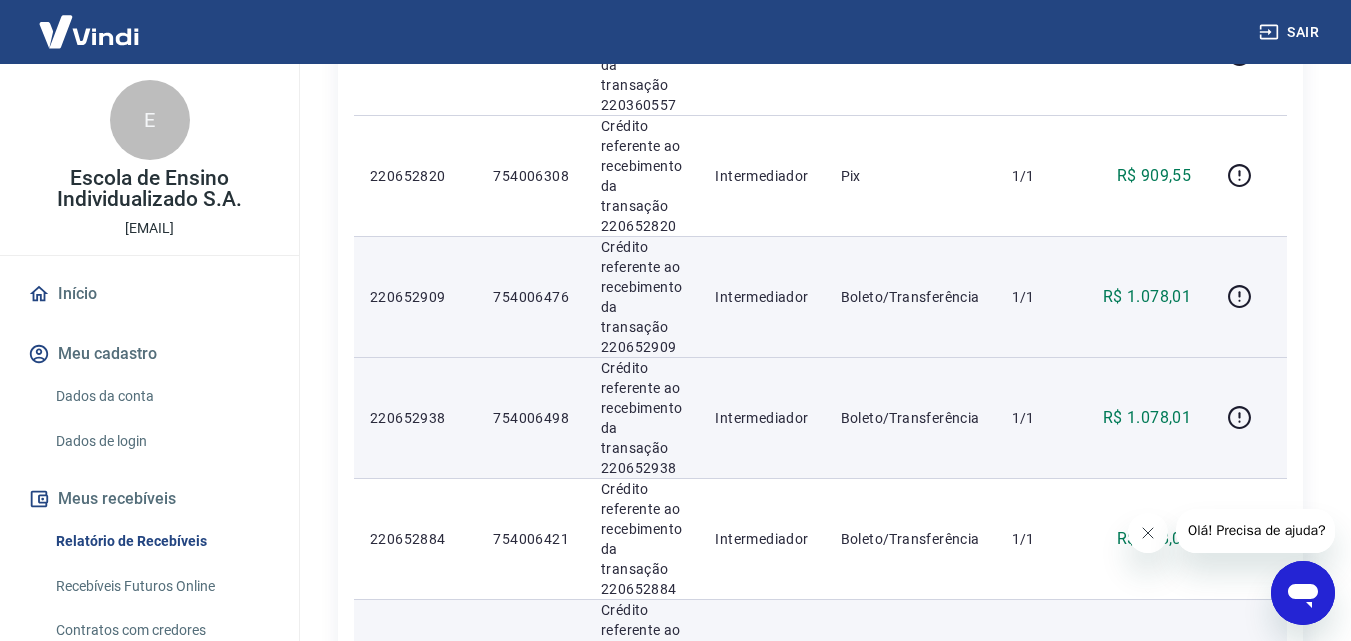 scroll, scrollTop: 500, scrollLeft: 0, axis: vertical 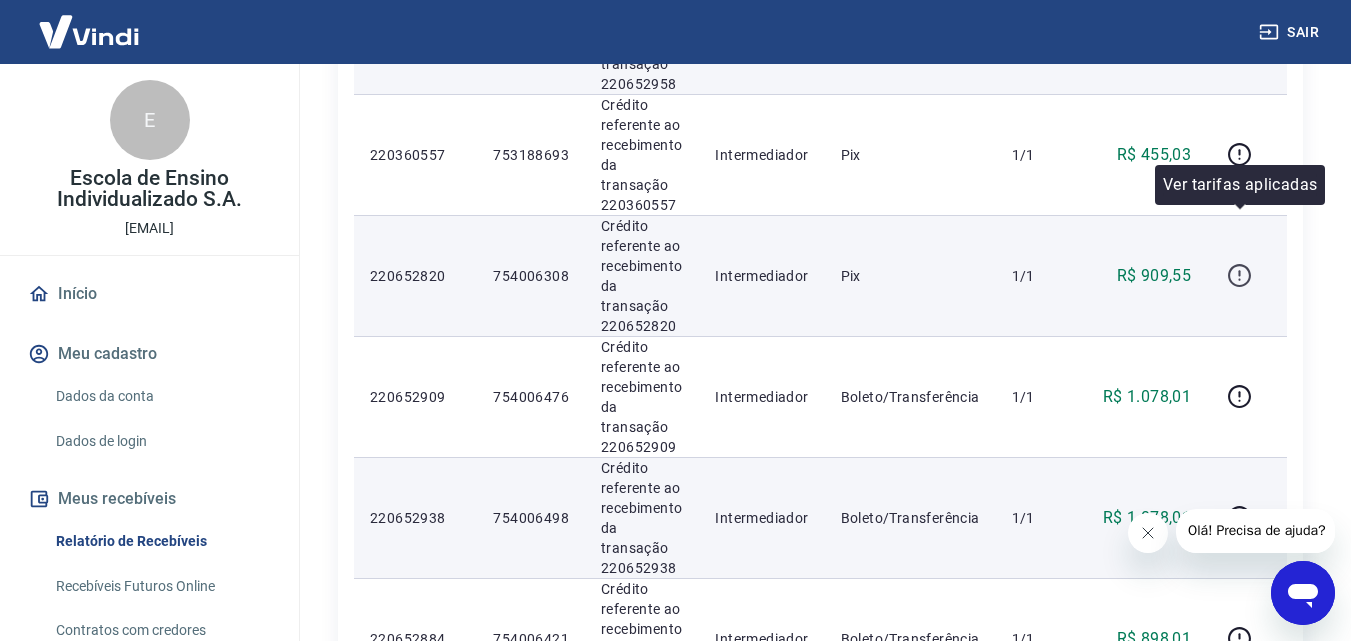 click 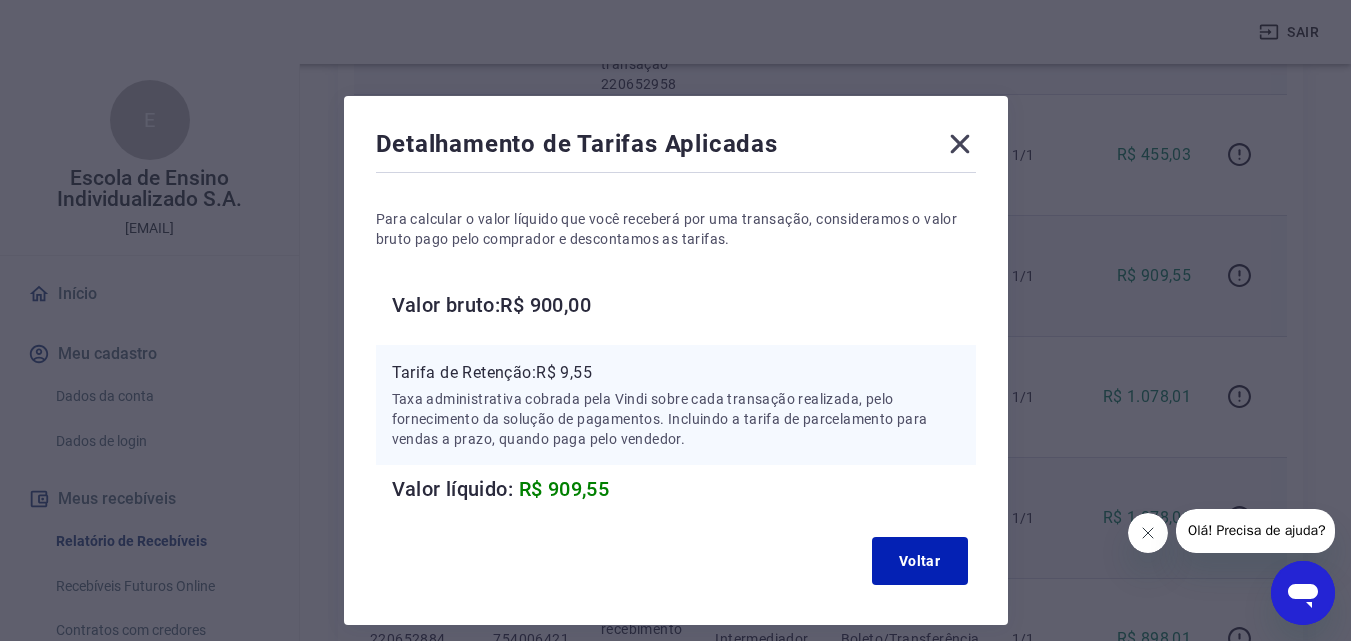 click 